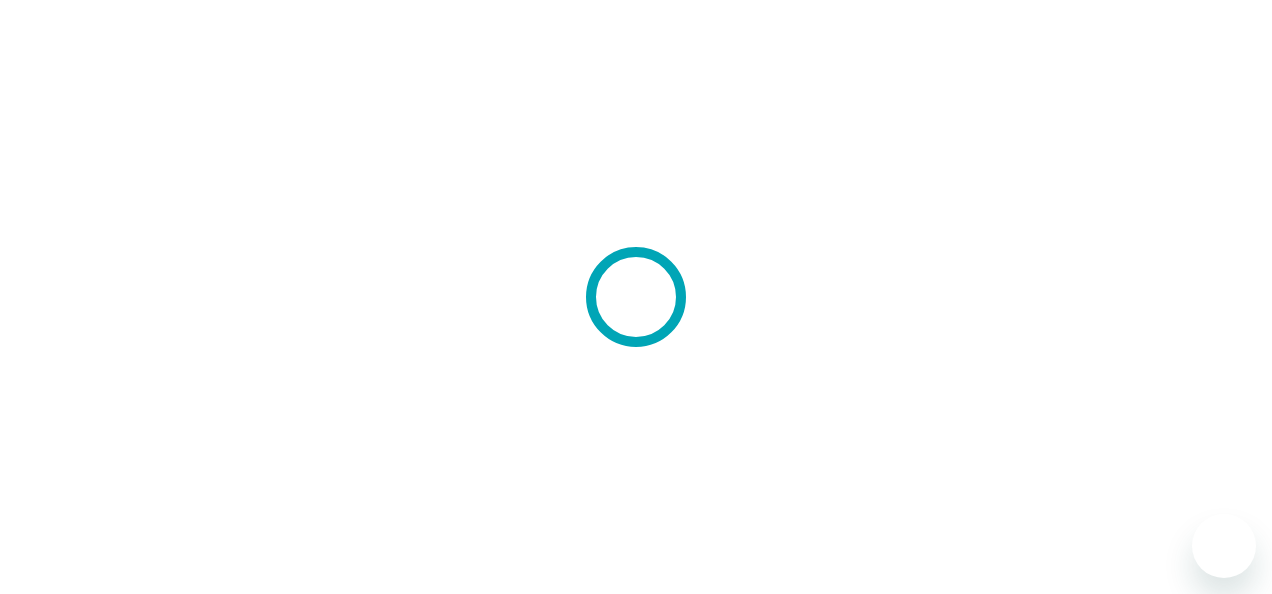 scroll, scrollTop: 0, scrollLeft: 0, axis: both 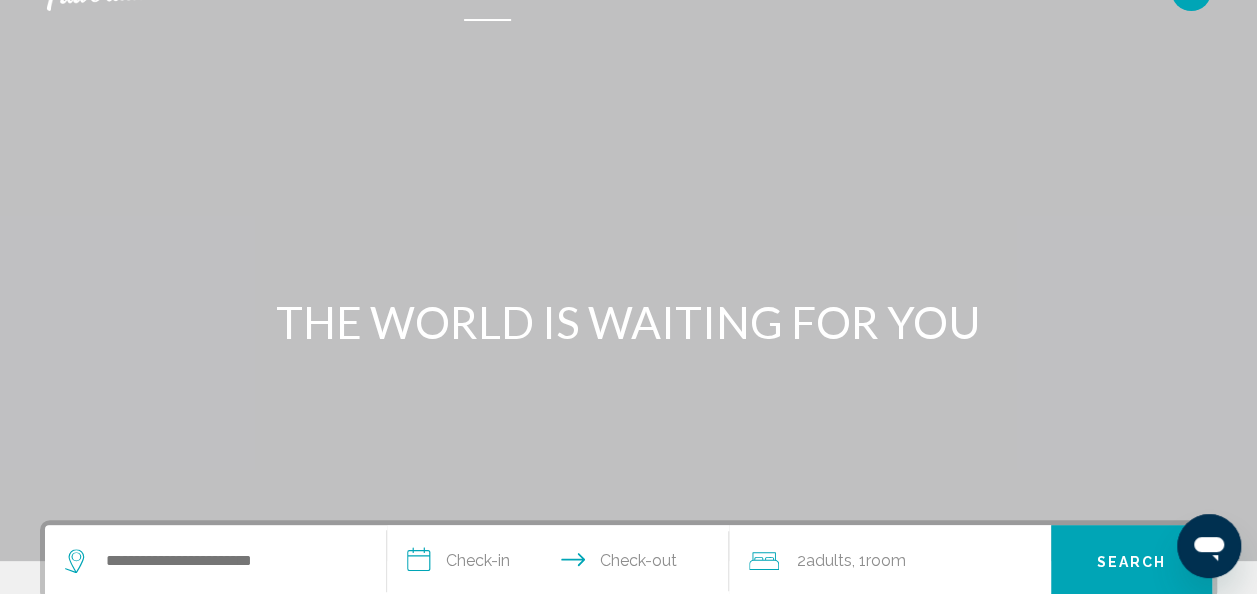 click on "[STATE_ABBR]" at bounding box center [1191, -9] 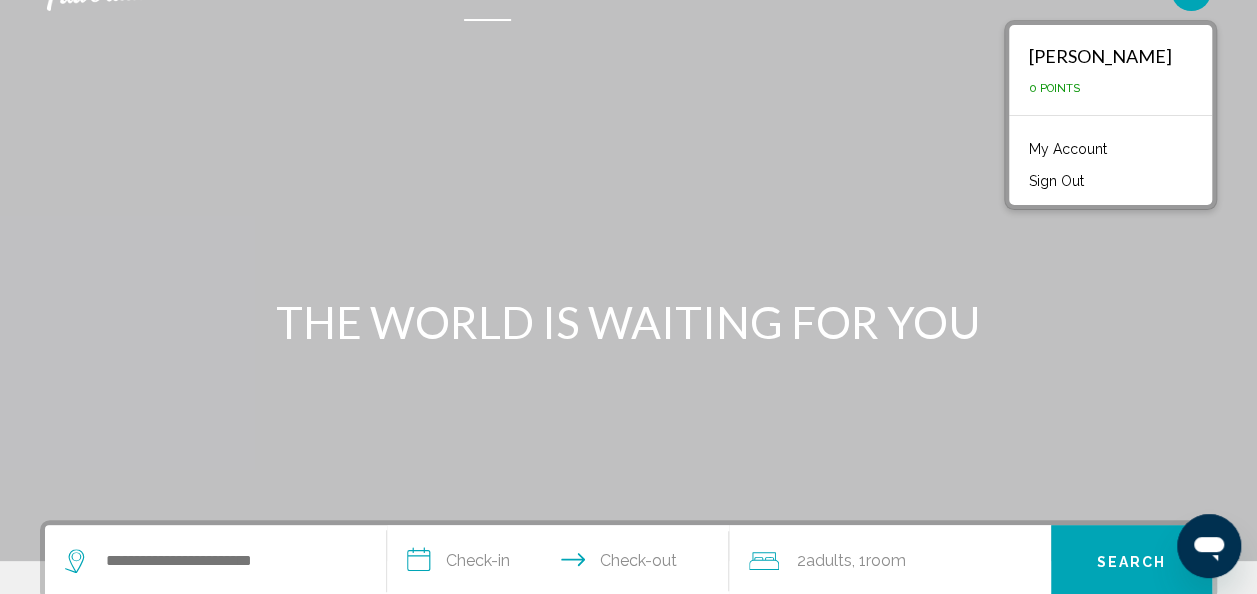 click at bounding box center [628, 261] 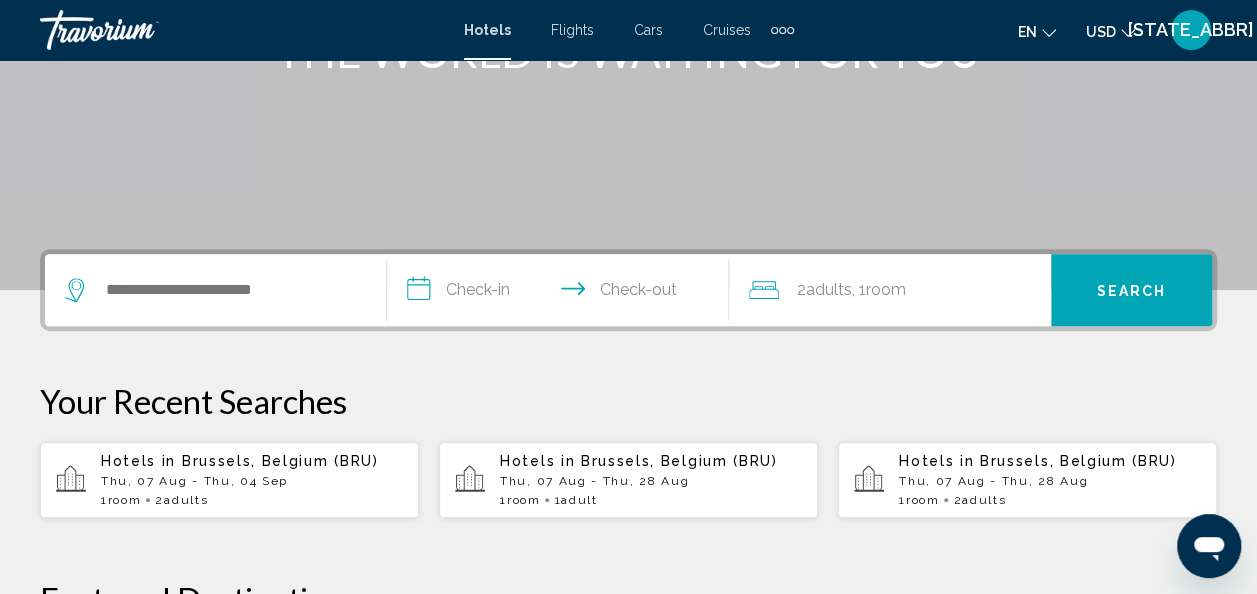 scroll, scrollTop: 312, scrollLeft: 0, axis: vertical 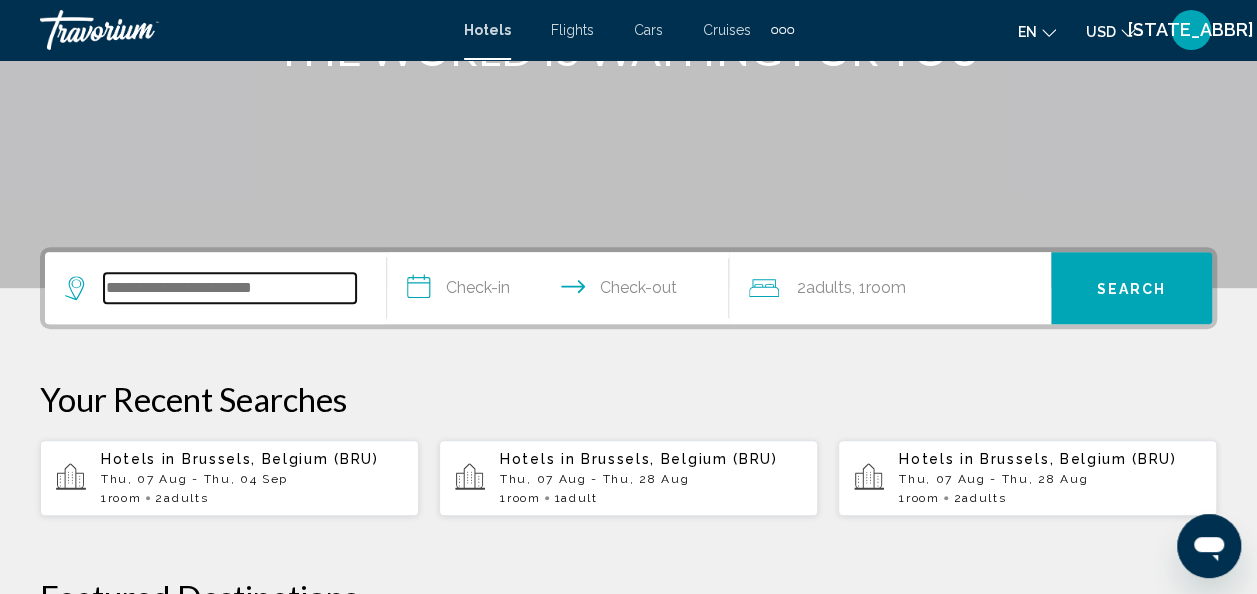click at bounding box center [230, 288] 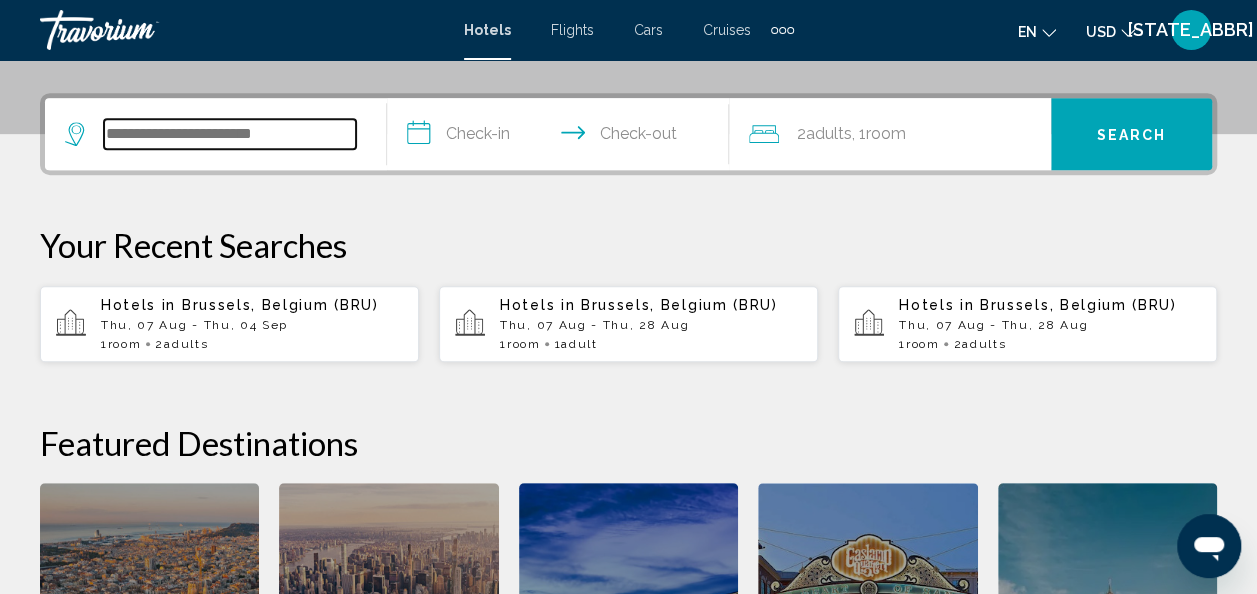 scroll, scrollTop: 494, scrollLeft: 0, axis: vertical 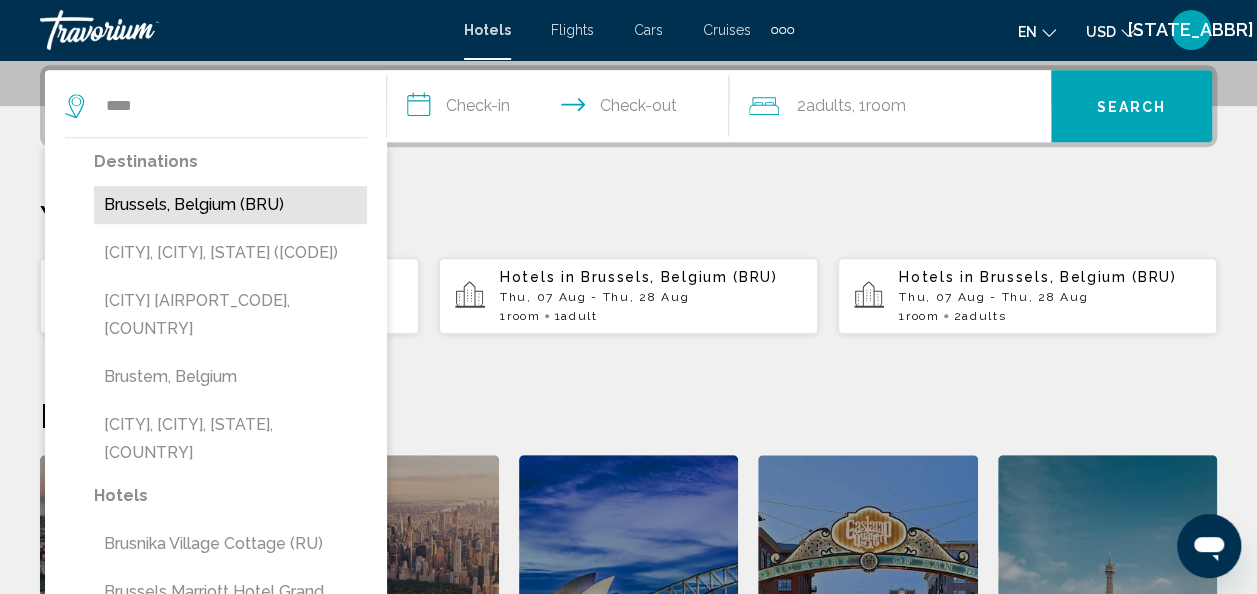 click on "Brussels, Belgium (BRU)" at bounding box center [230, 205] 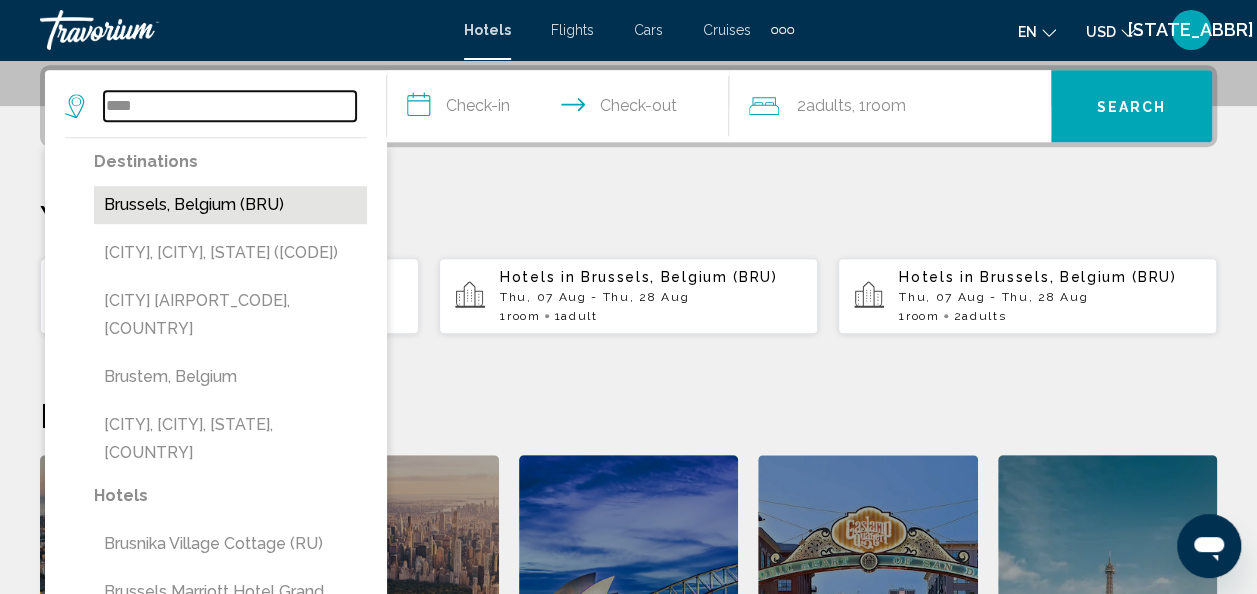type on "**********" 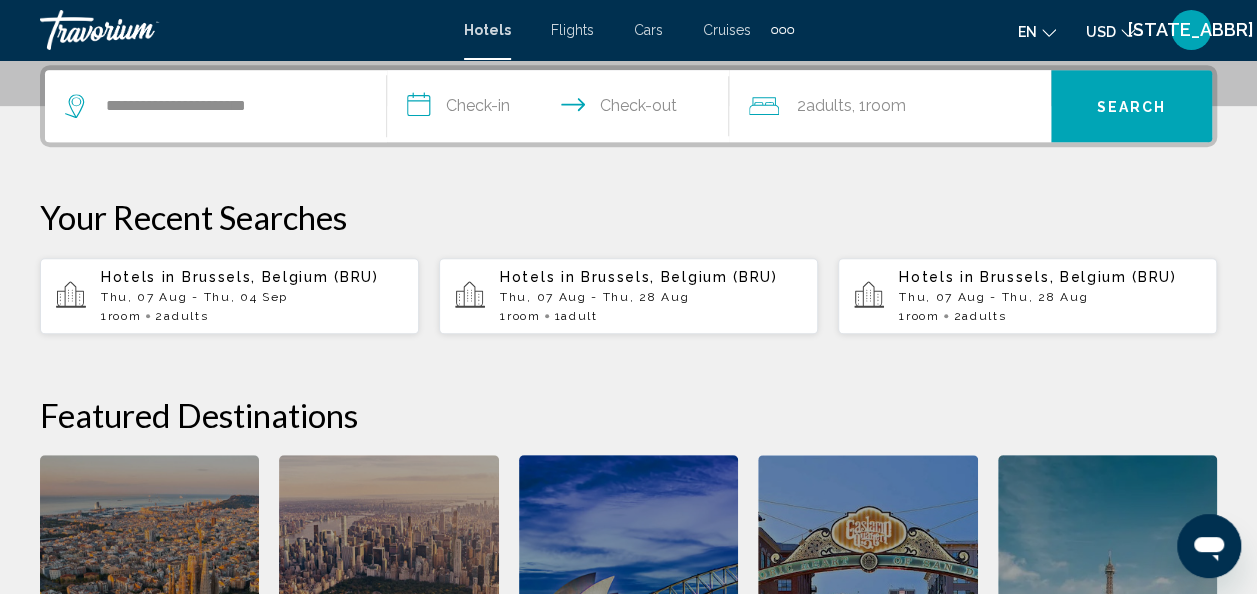 click on "**********" at bounding box center [562, 109] 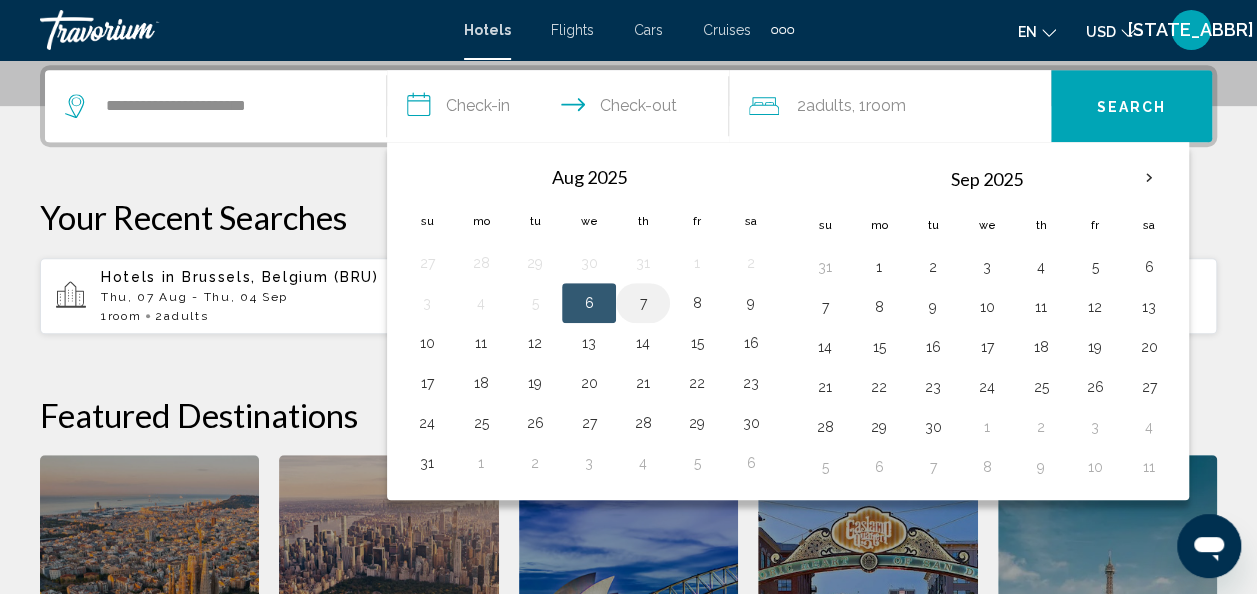click on "7" at bounding box center [643, 303] 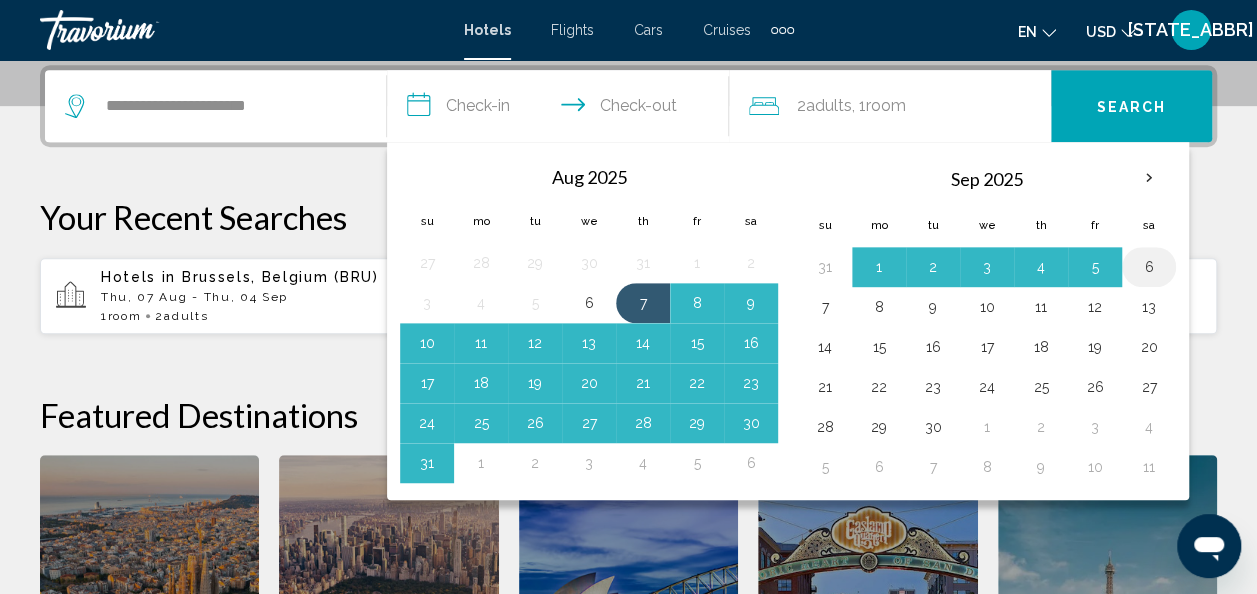 click on "6" at bounding box center [1149, 267] 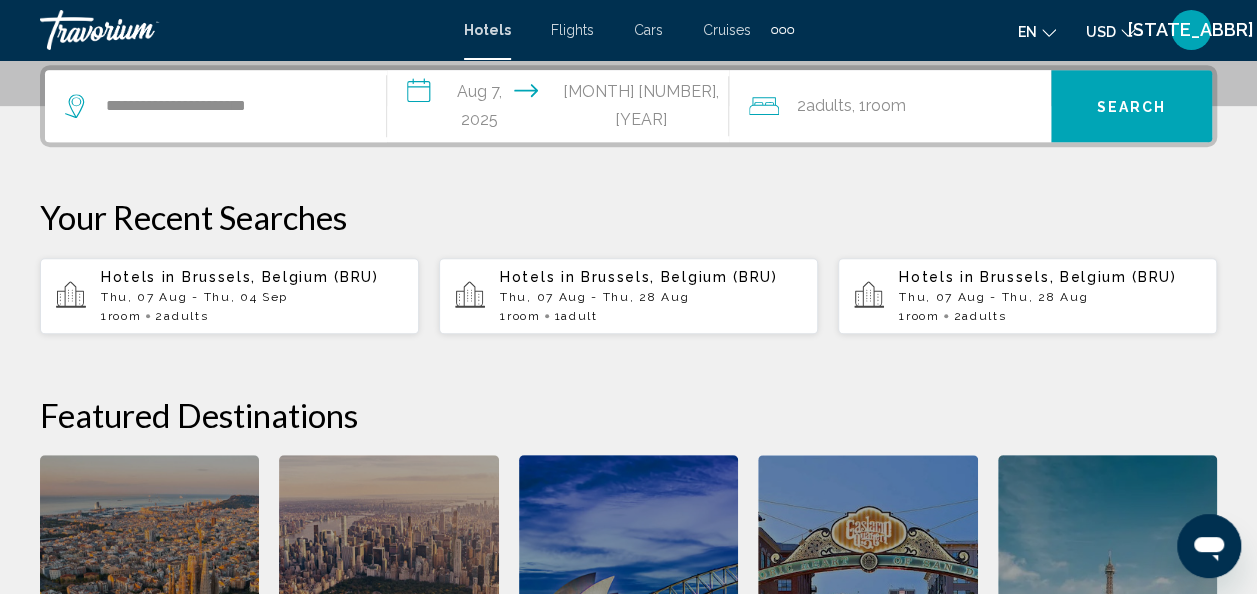 click on "Room" 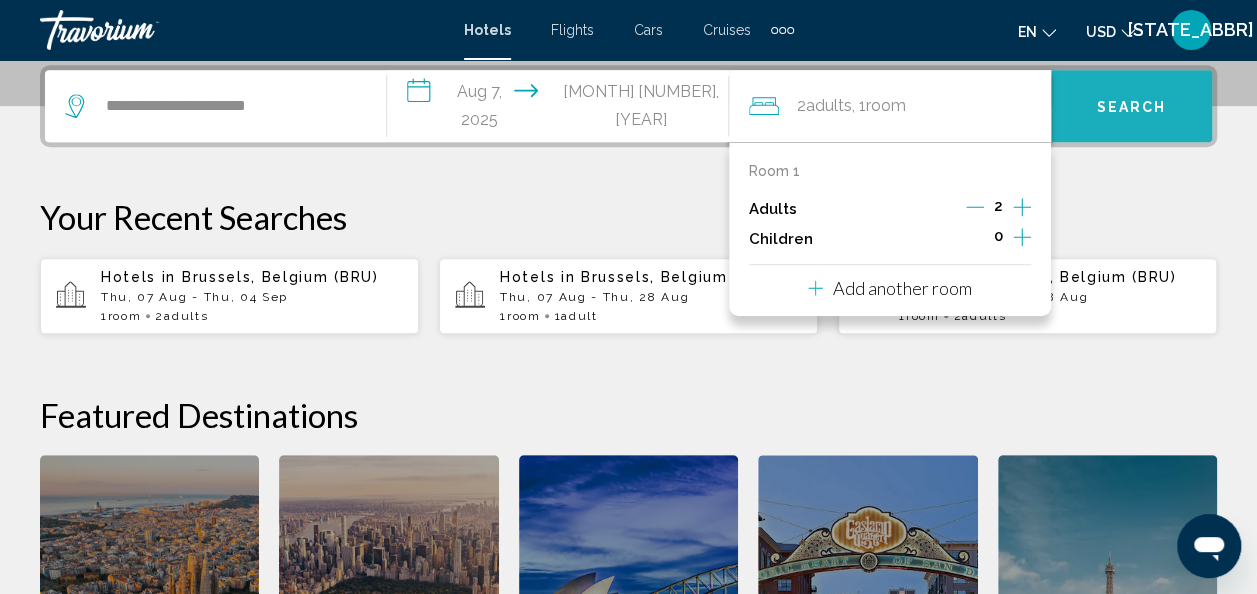 click on "Search" at bounding box center [1132, 107] 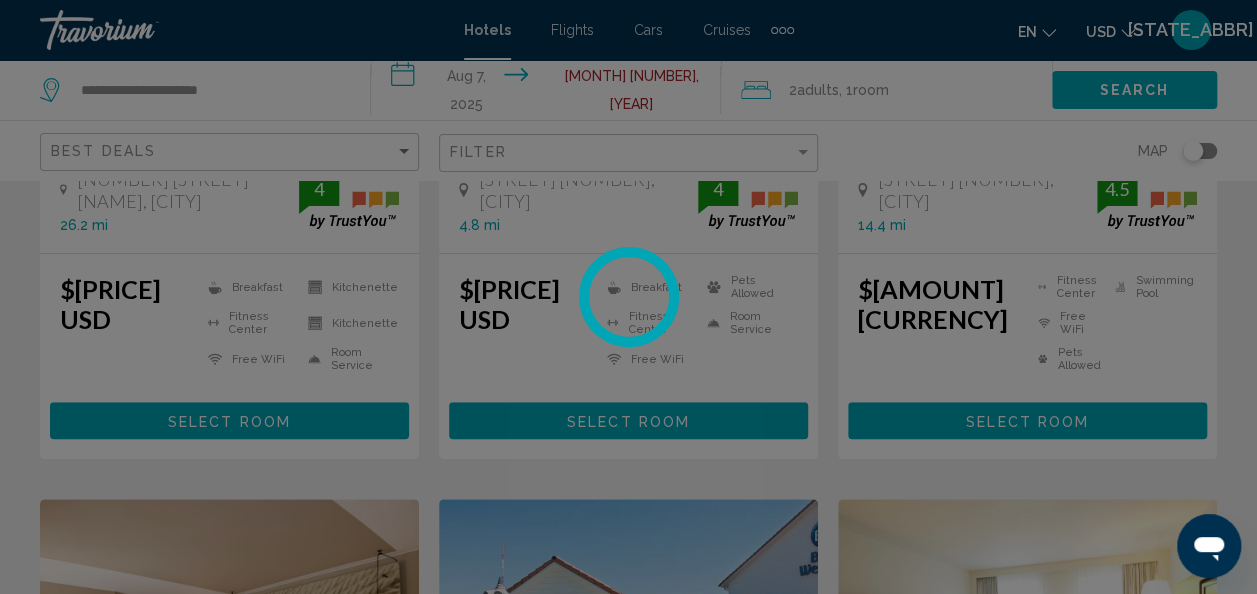 scroll, scrollTop: 0, scrollLeft: 0, axis: both 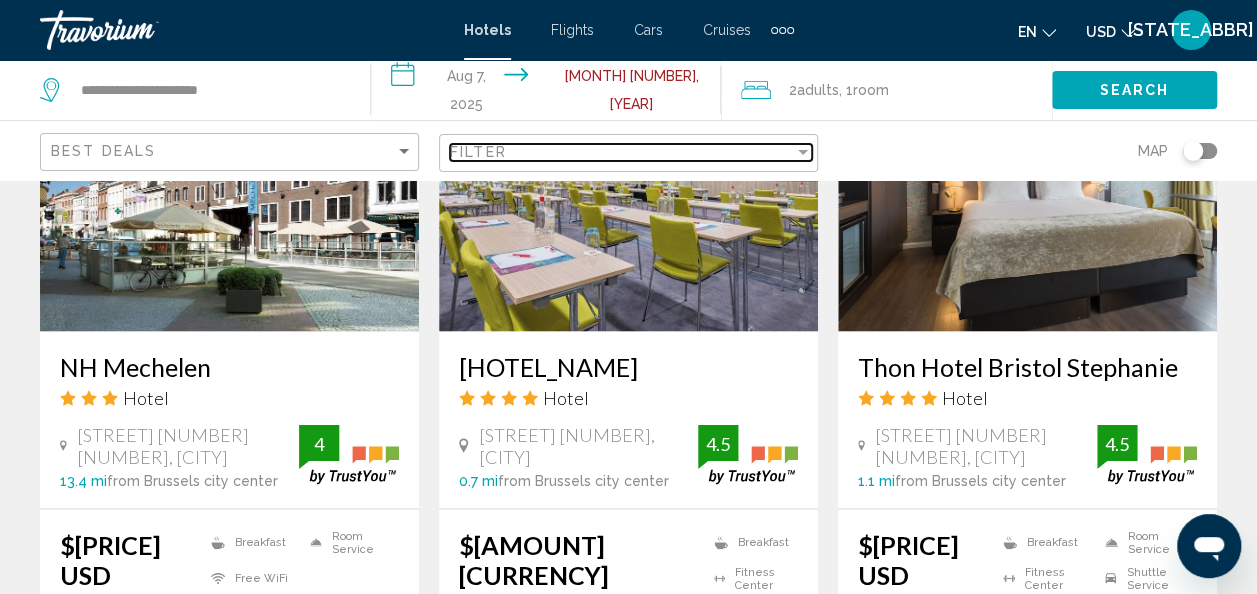 click on "Filter" at bounding box center (622, 152) 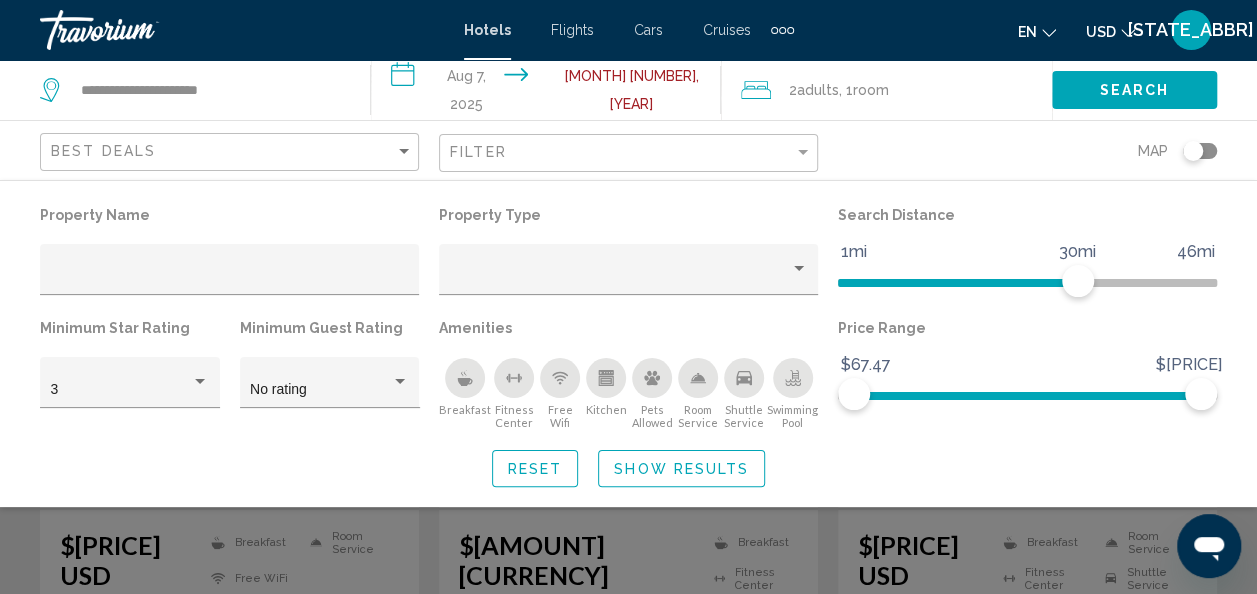 click 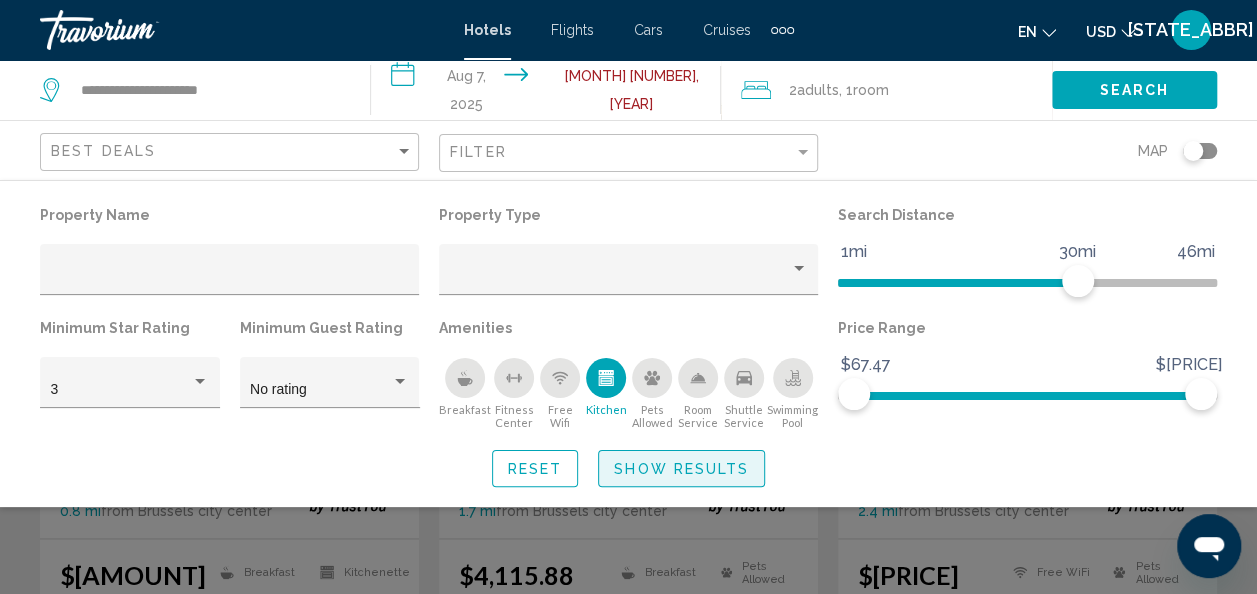 click on "Show Results" 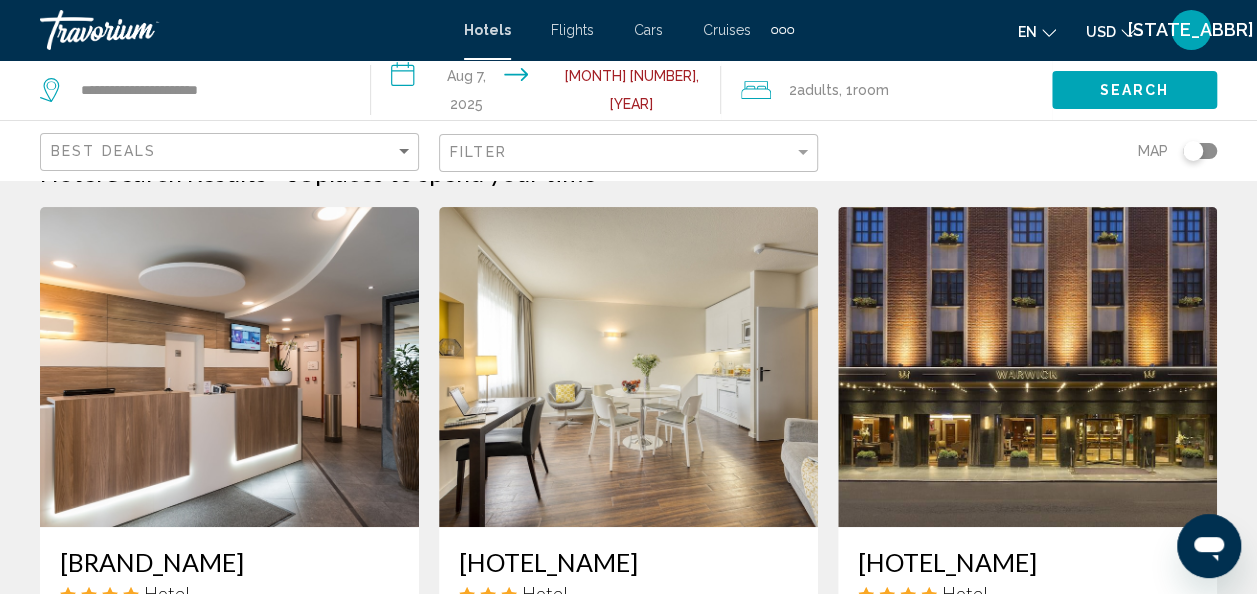 scroll, scrollTop: 0, scrollLeft: 0, axis: both 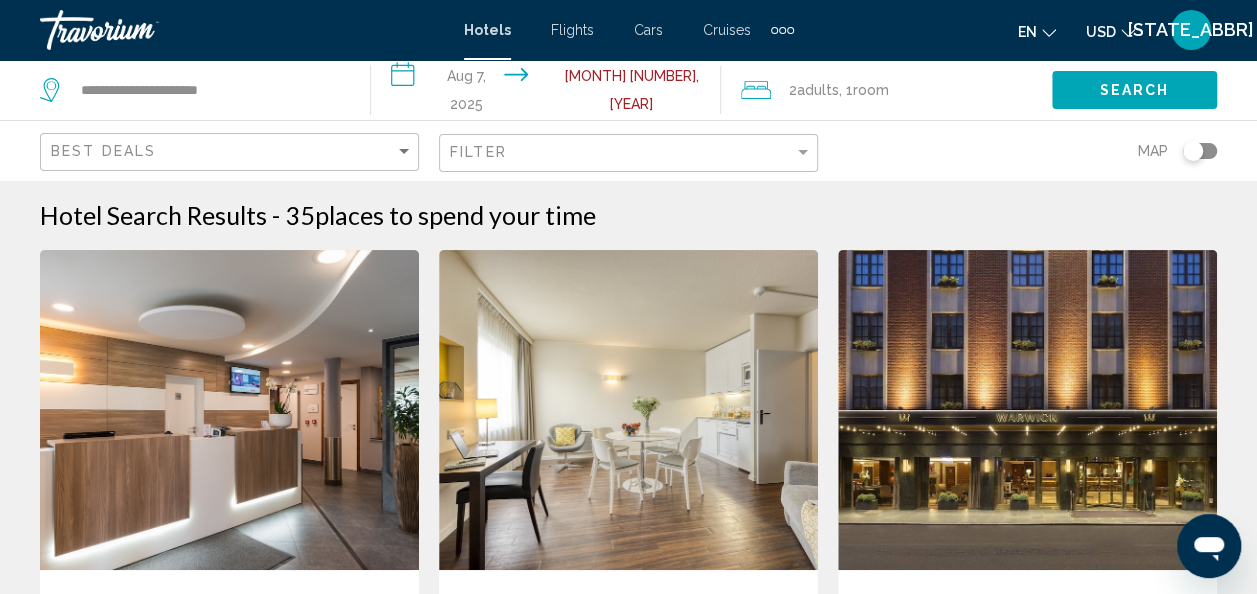 click on "USD" 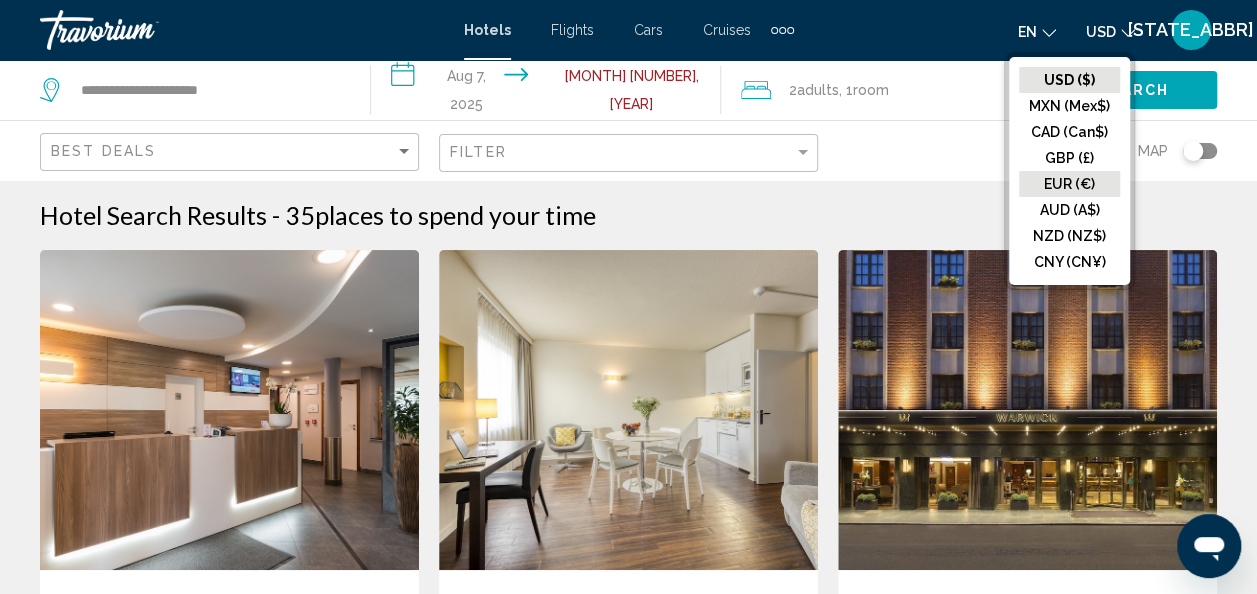 click on "EUR (€)" 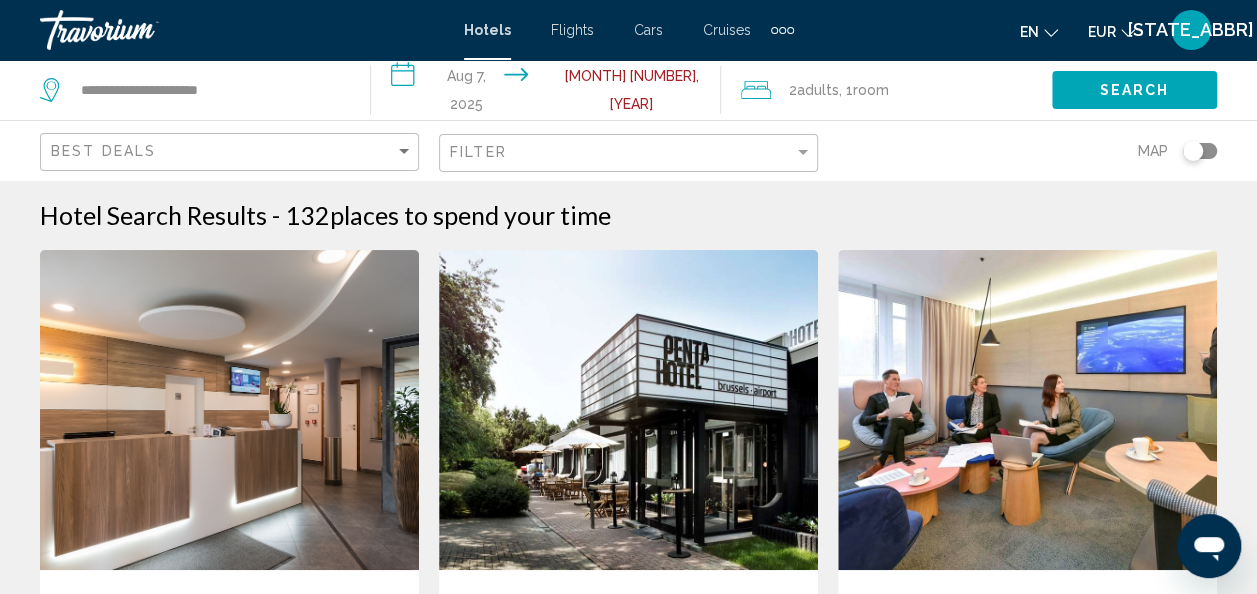 click on "Filter" 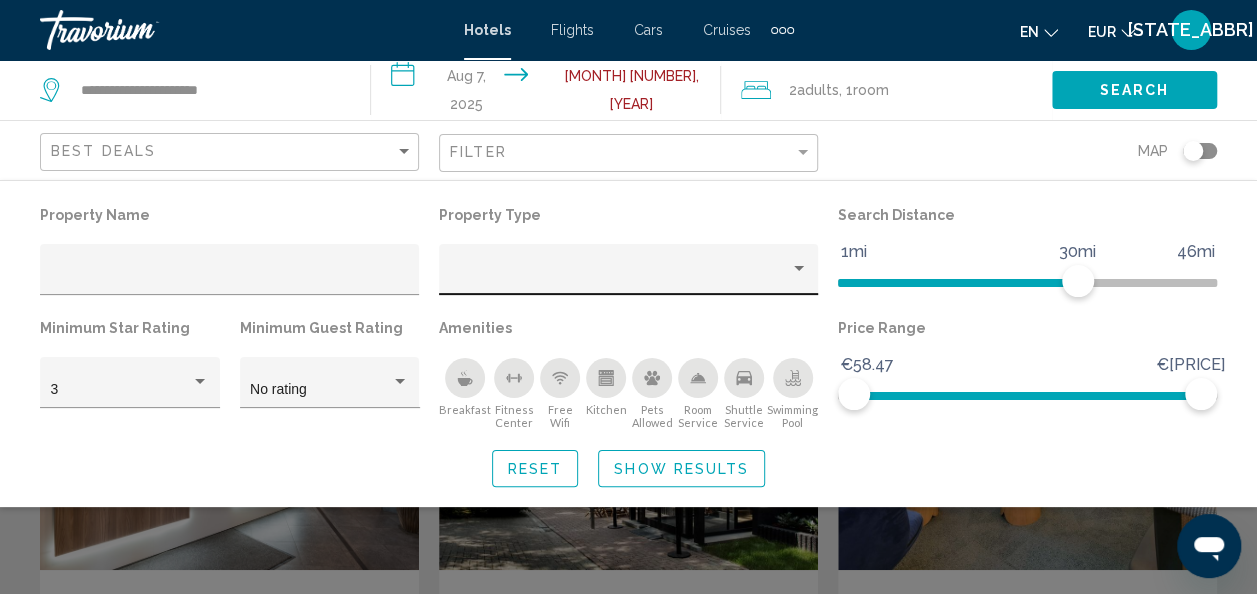 click 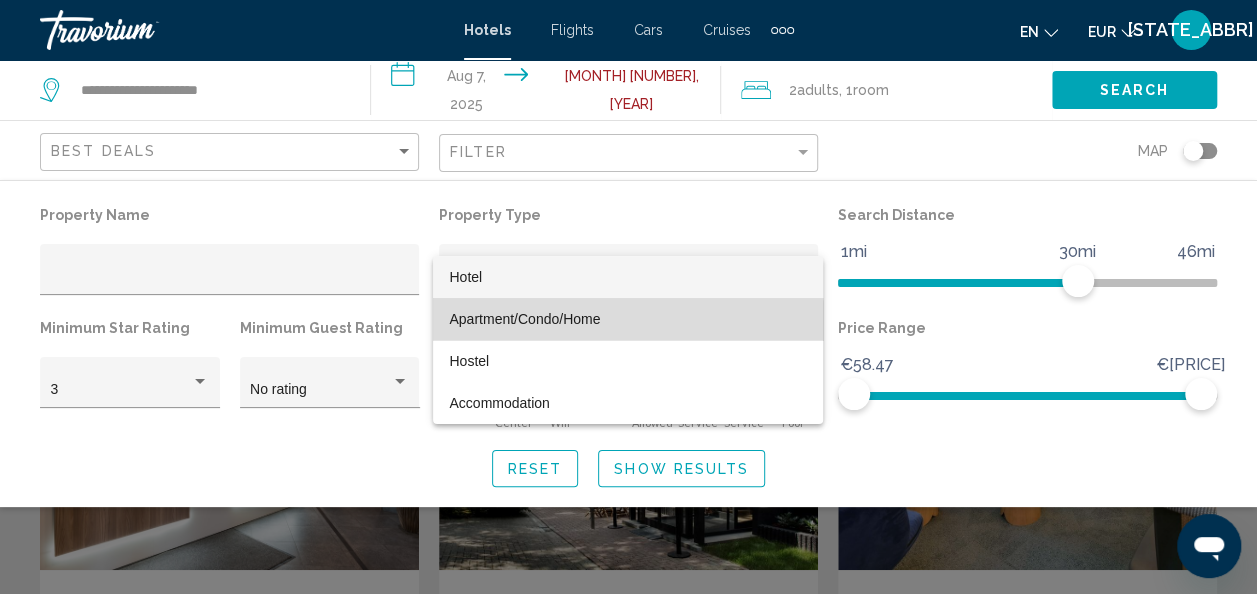click on "Apartment/Condo/Home" at bounding box center (524, 319) 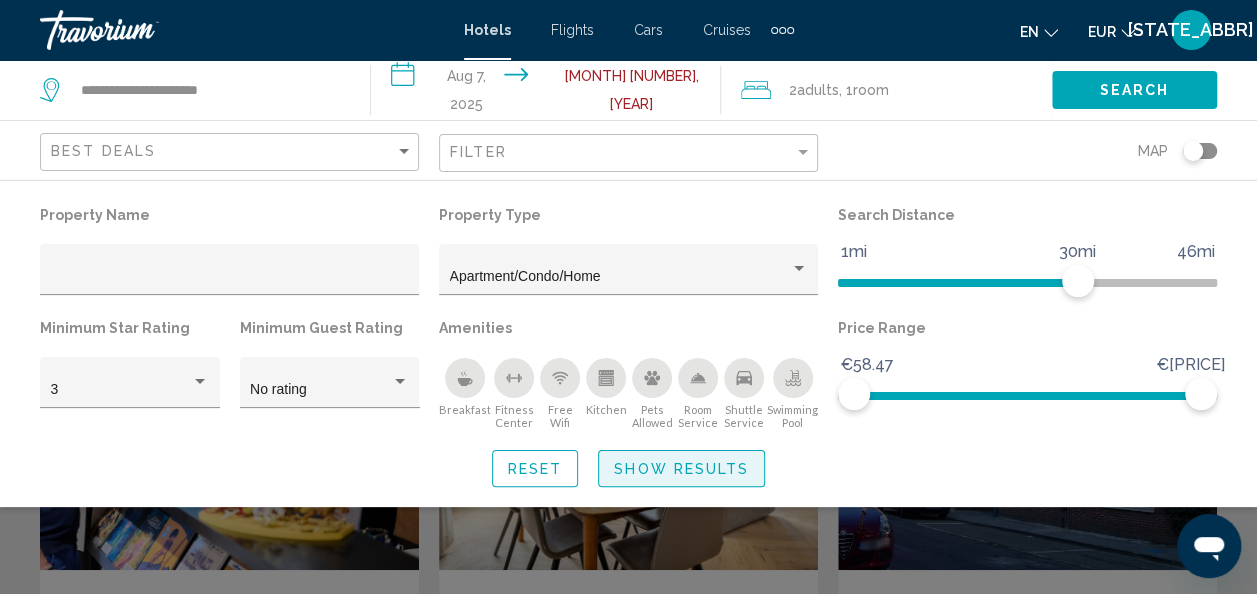click on "Show Results" 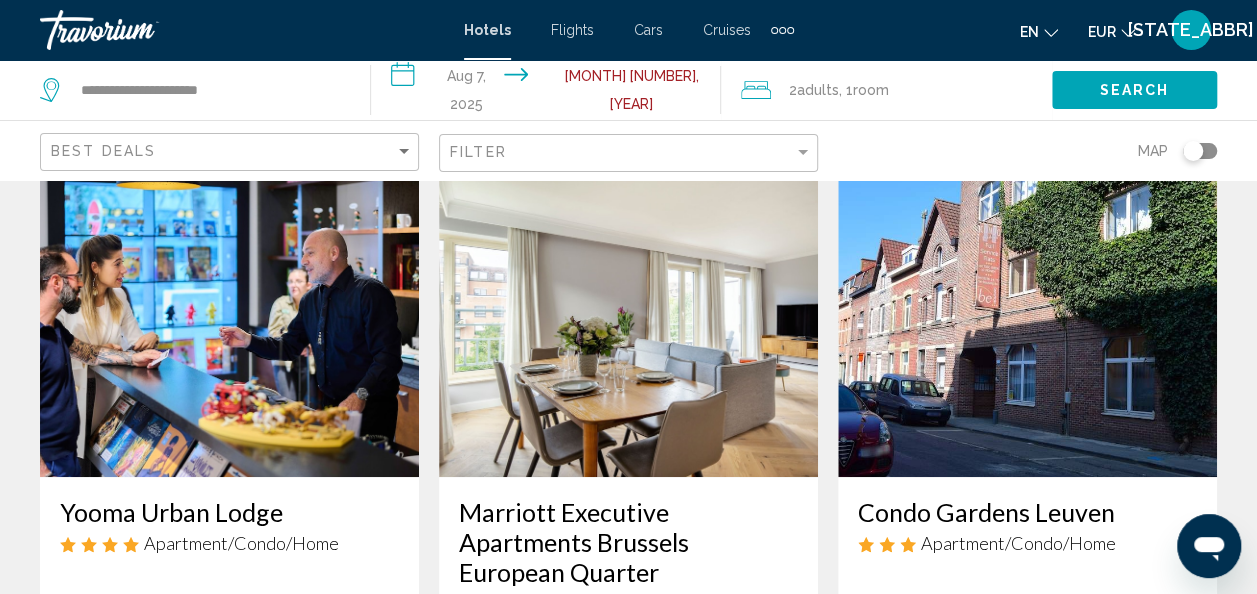 scroll, scrollTop: 128, scrollLeft: 0, axis: vertical 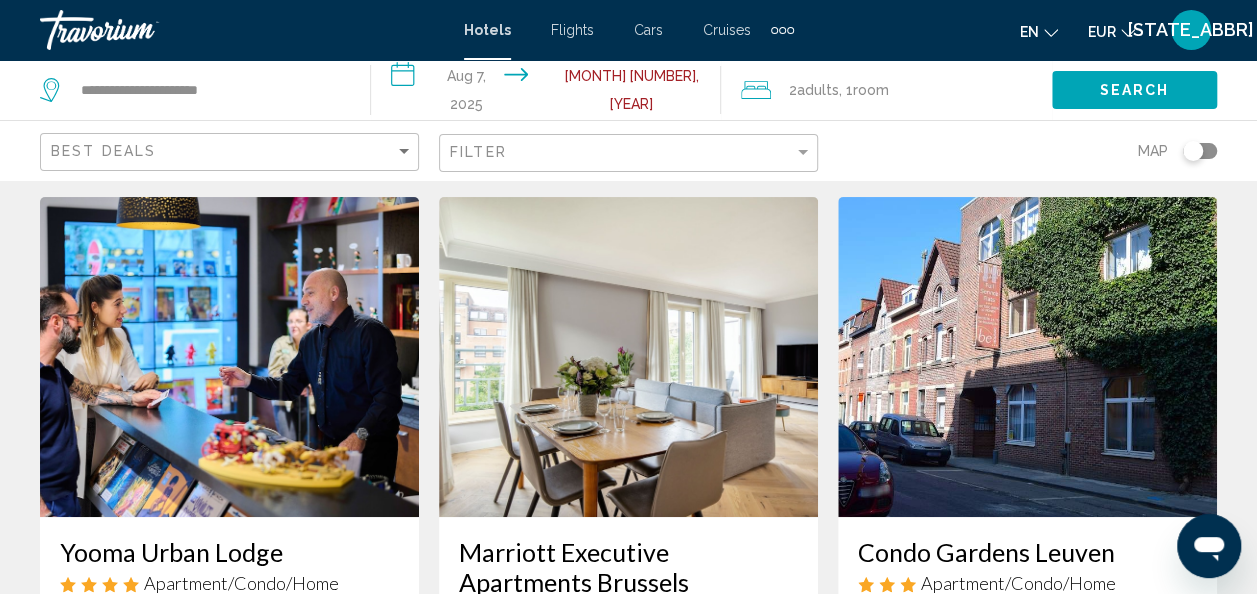 click on "Yooma Urban Lodge" at bounding box center (229, 552) 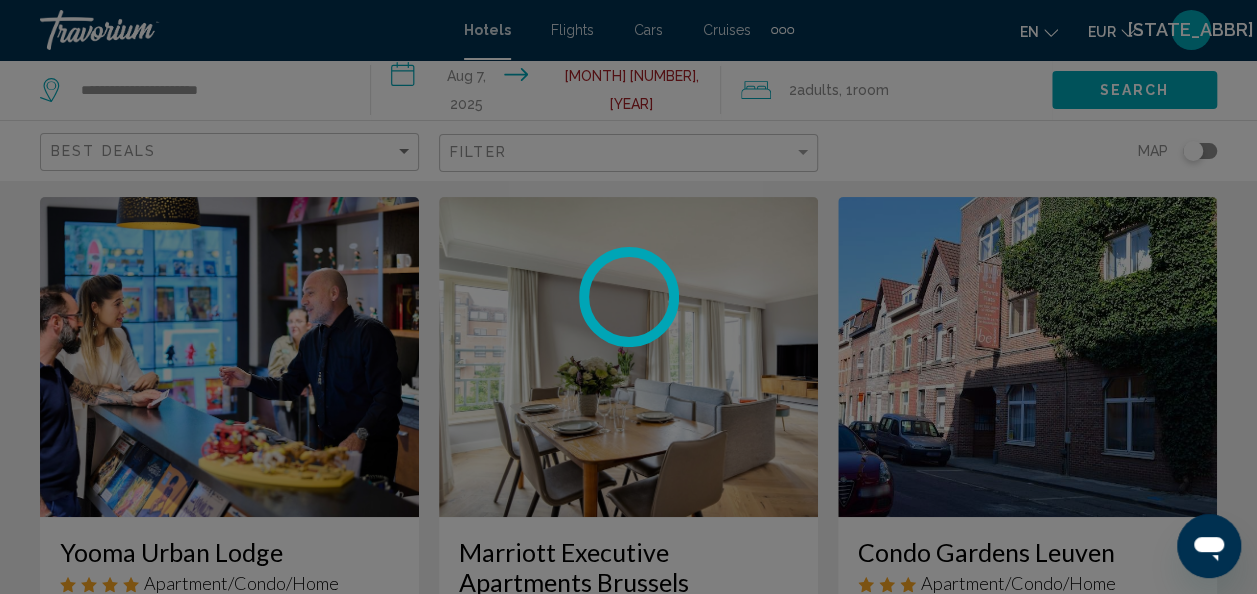 scroll, scrollTop: 238, scrollLeft: 0, axis: vertical 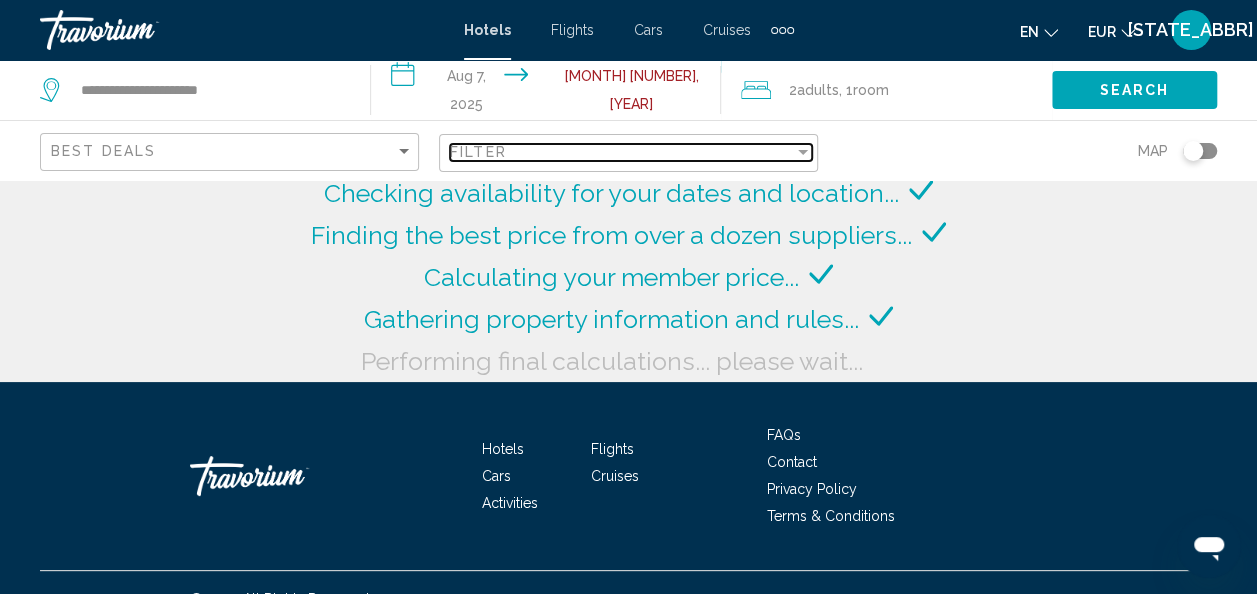 click on "Filter" at bounding box center [622, 152] 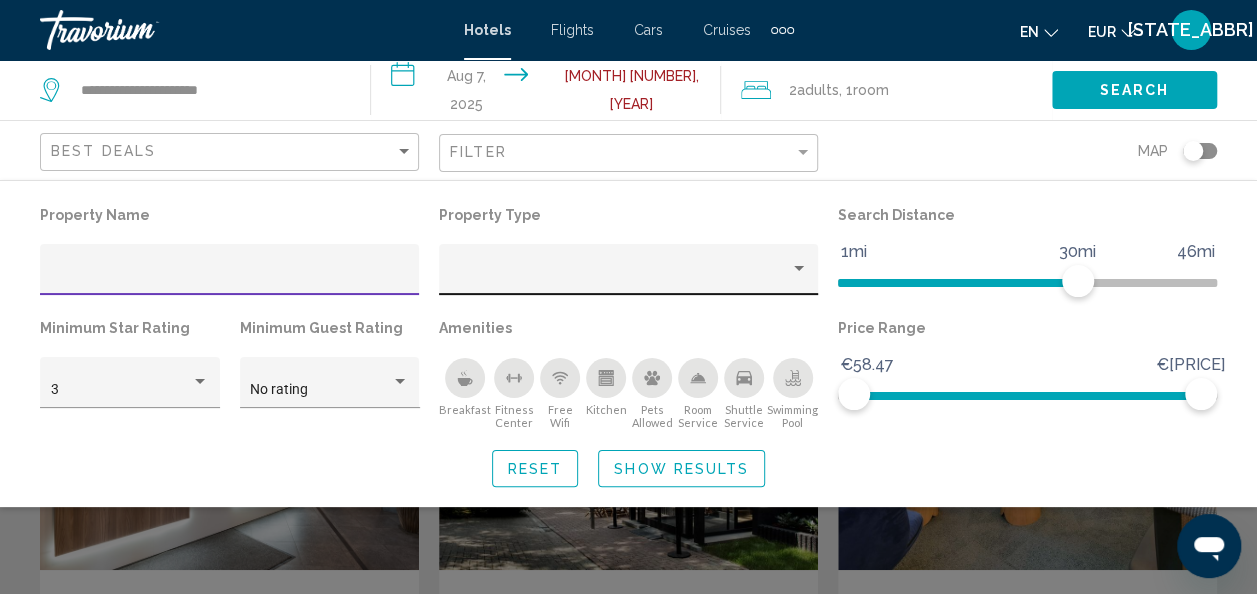 click at bounding box center (620, 277) 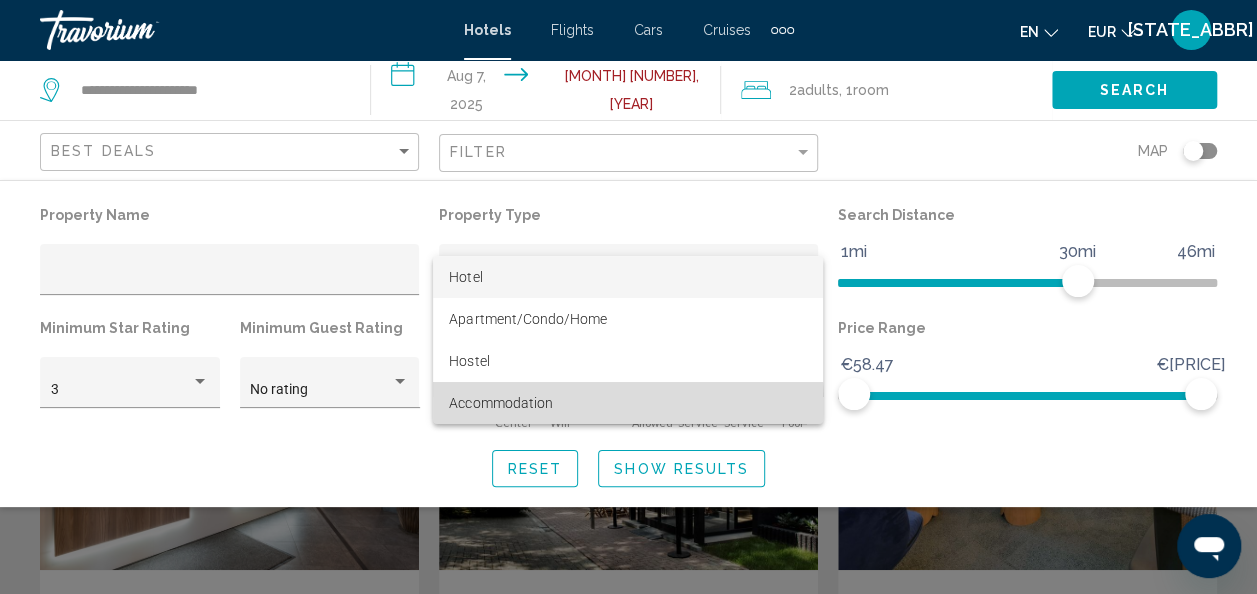 click on "Accommodation" at bounding box center [628, 403] 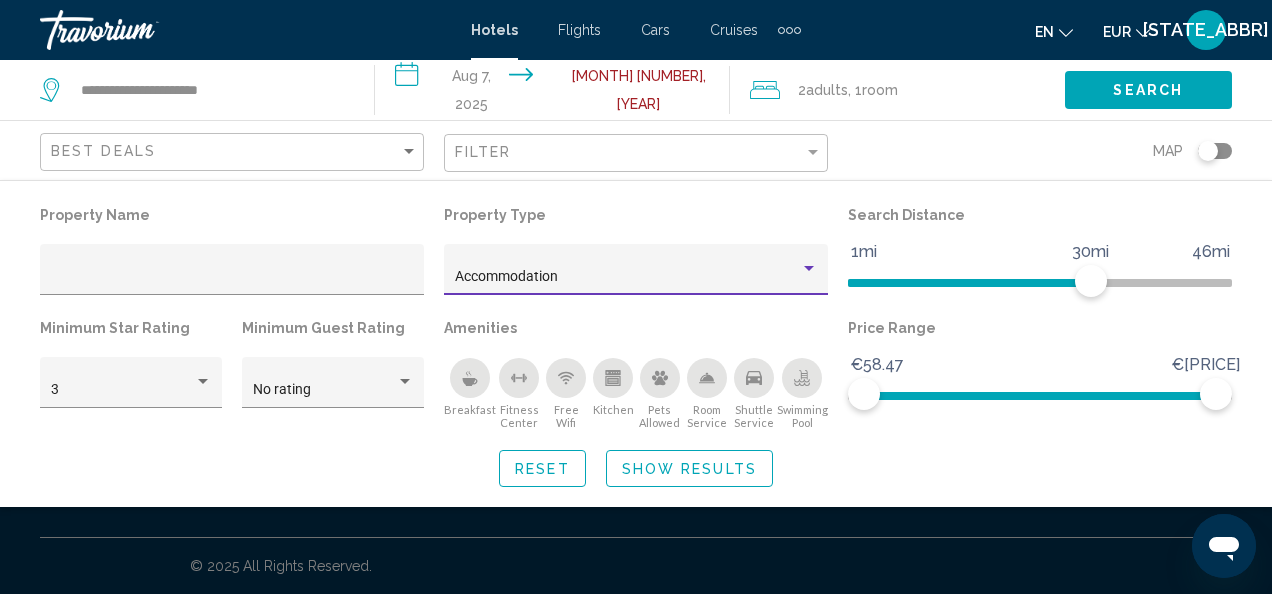 click on "Show Results" 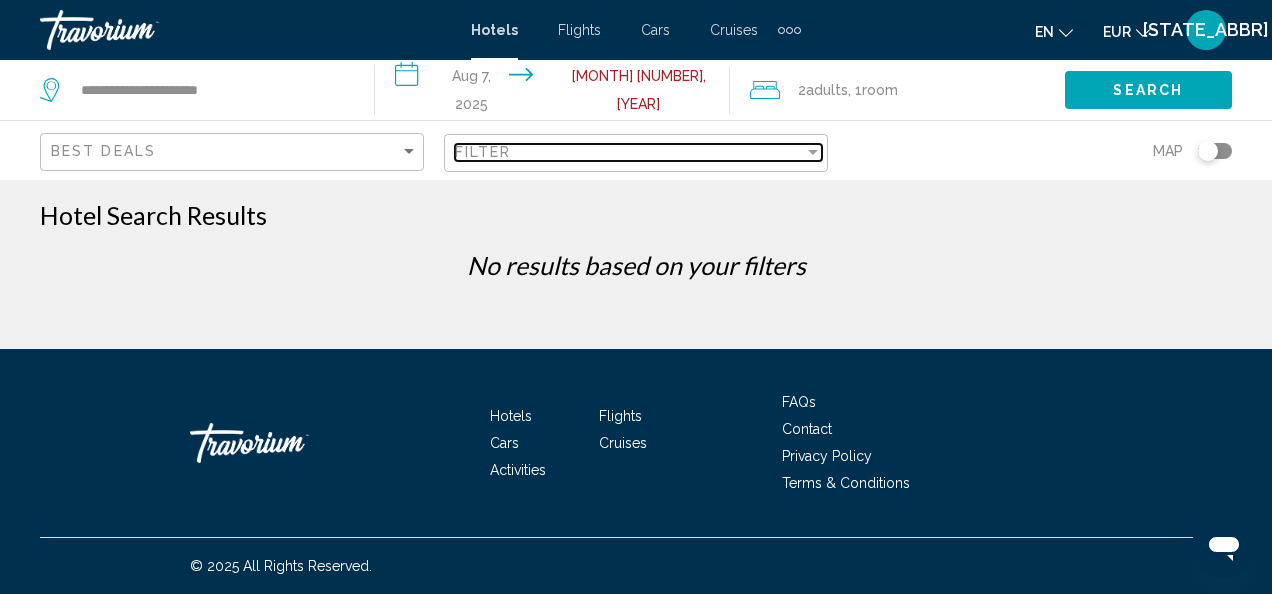click on "Filter" at bounding box center (629, 152) 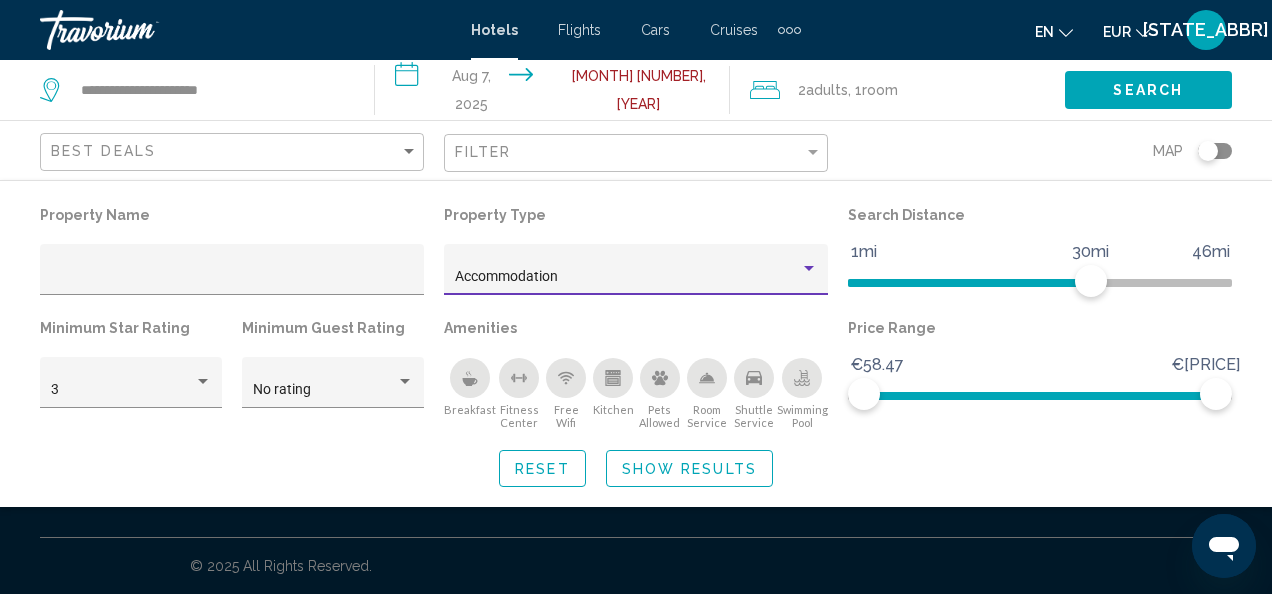 click on "Accommodation" at bounding box center (627, 277) 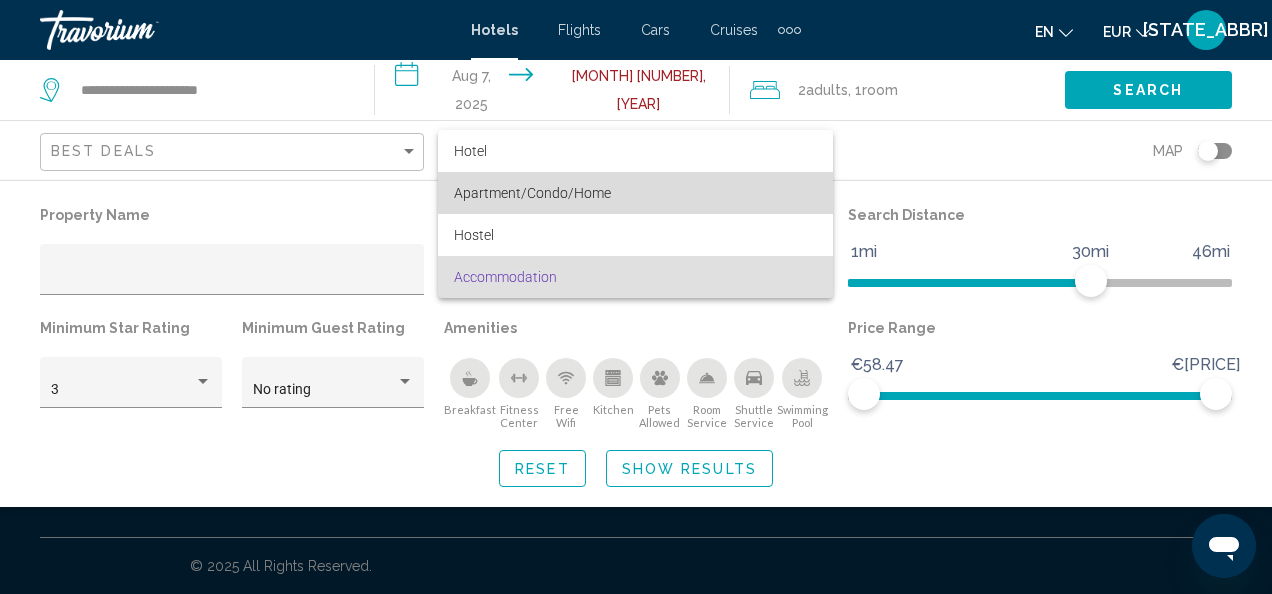 click on "Apartment/Condo/Home" at bounding box center (532, 193) 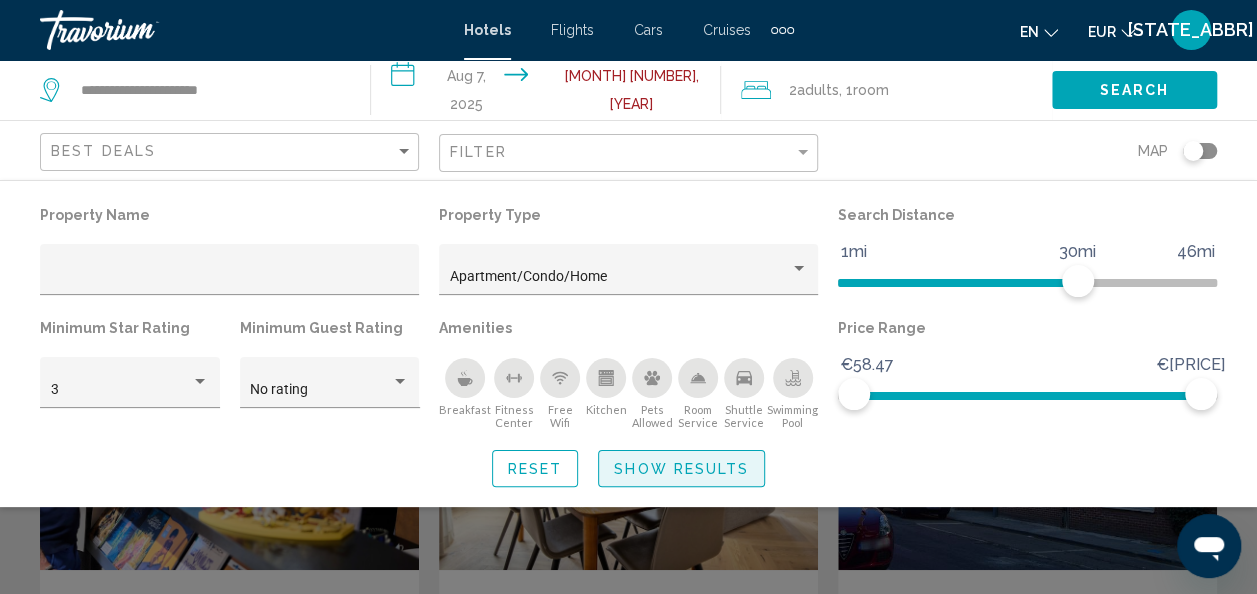 click on "Show Results" 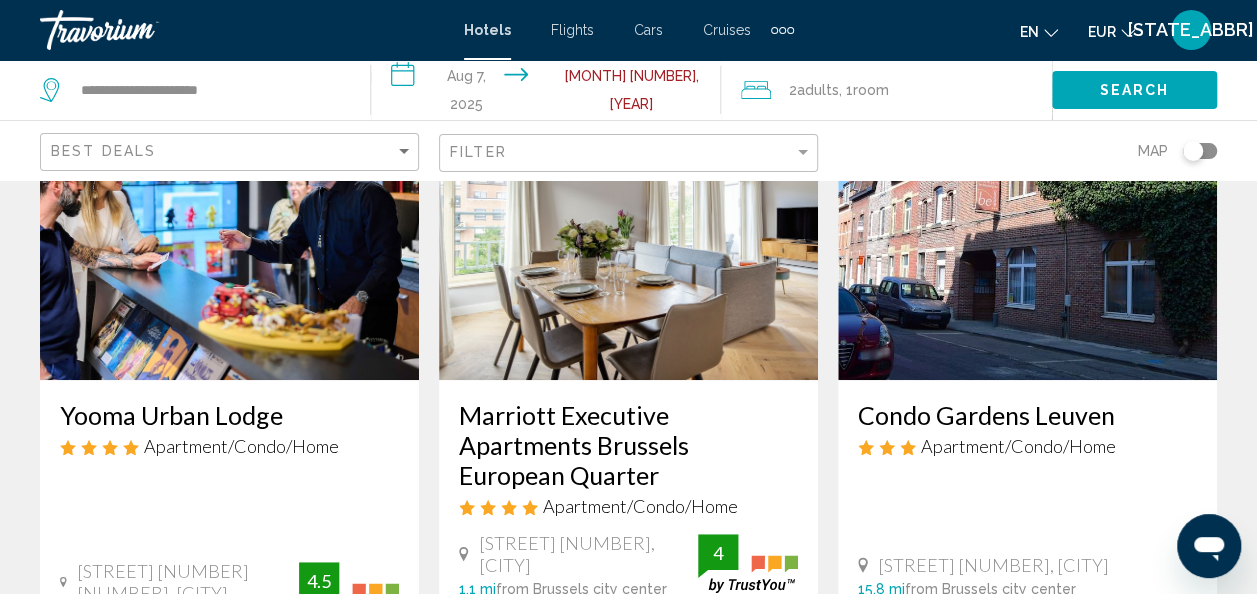 scroll, scrollTop: 195, scrollLeft: 0, axis: vertical 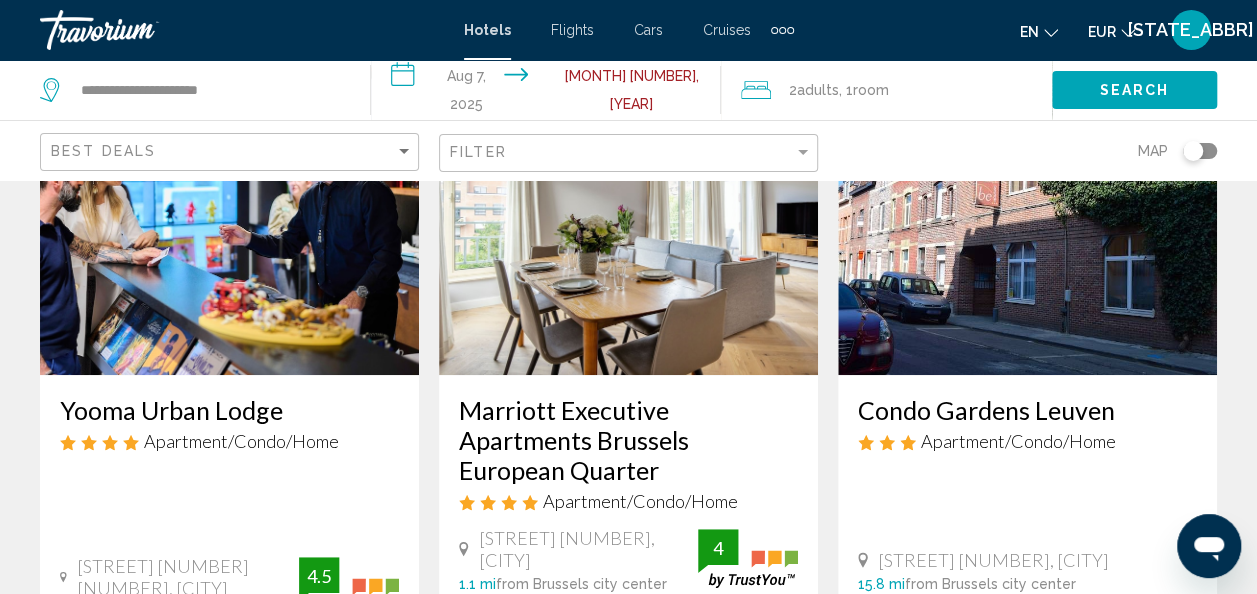 click on "Marriott Executive Apartments Brussels European Quarter" at bounding box center [628, 440] 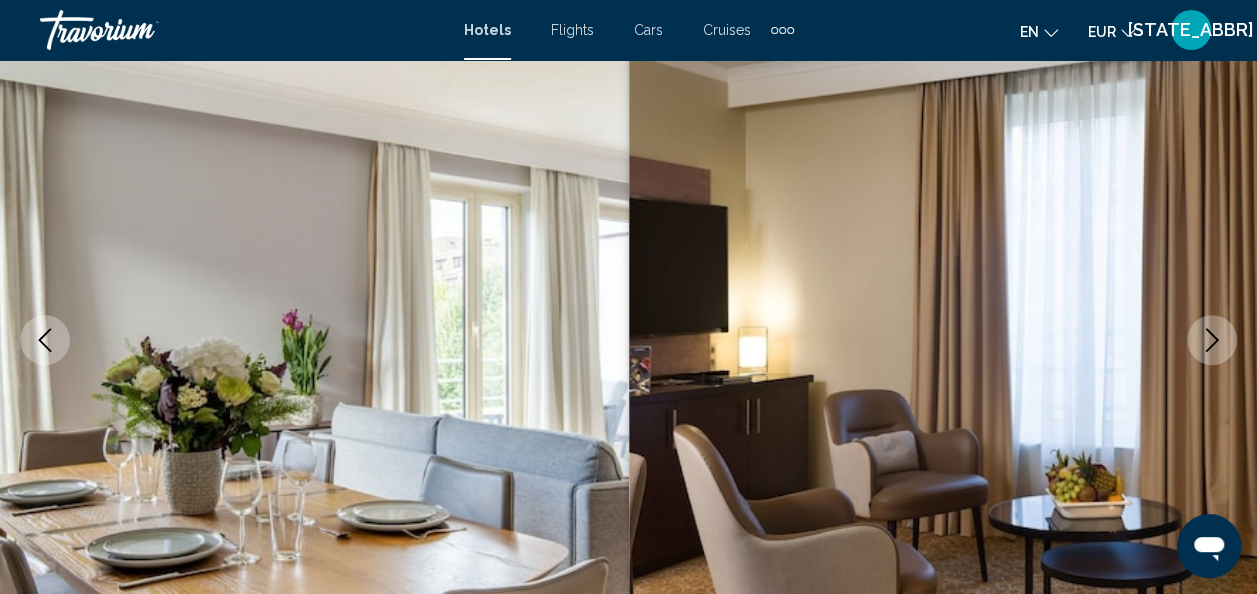 scroll, scrollTop: 238, scrollLeft: 0, axis: vertical 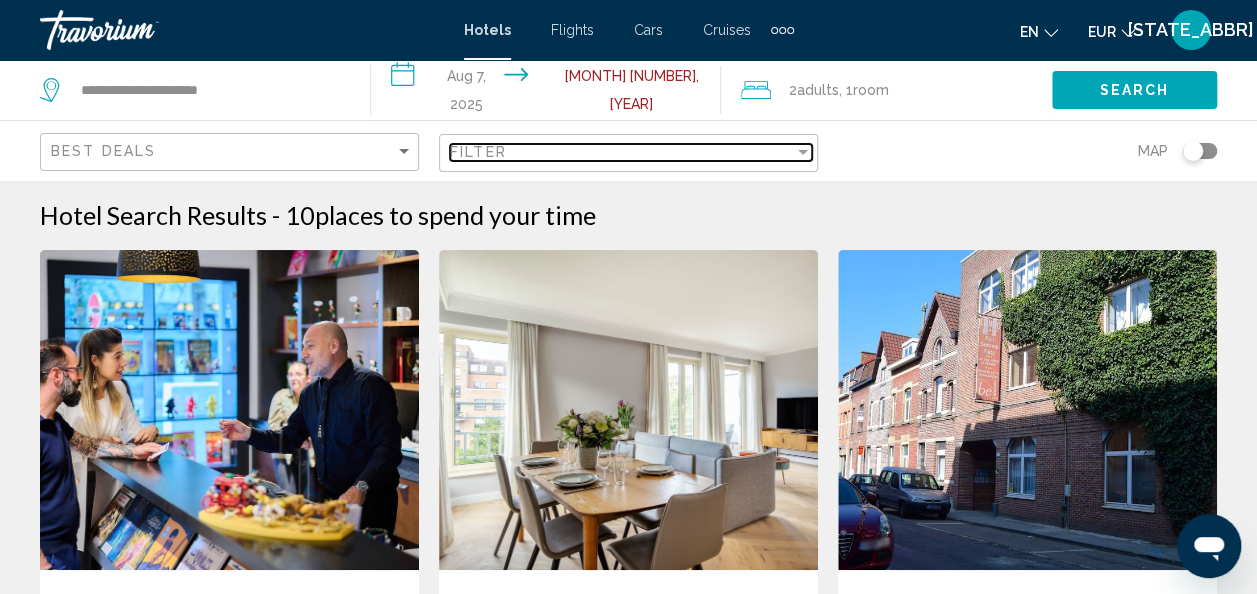 click at bounding box center [803, 152] 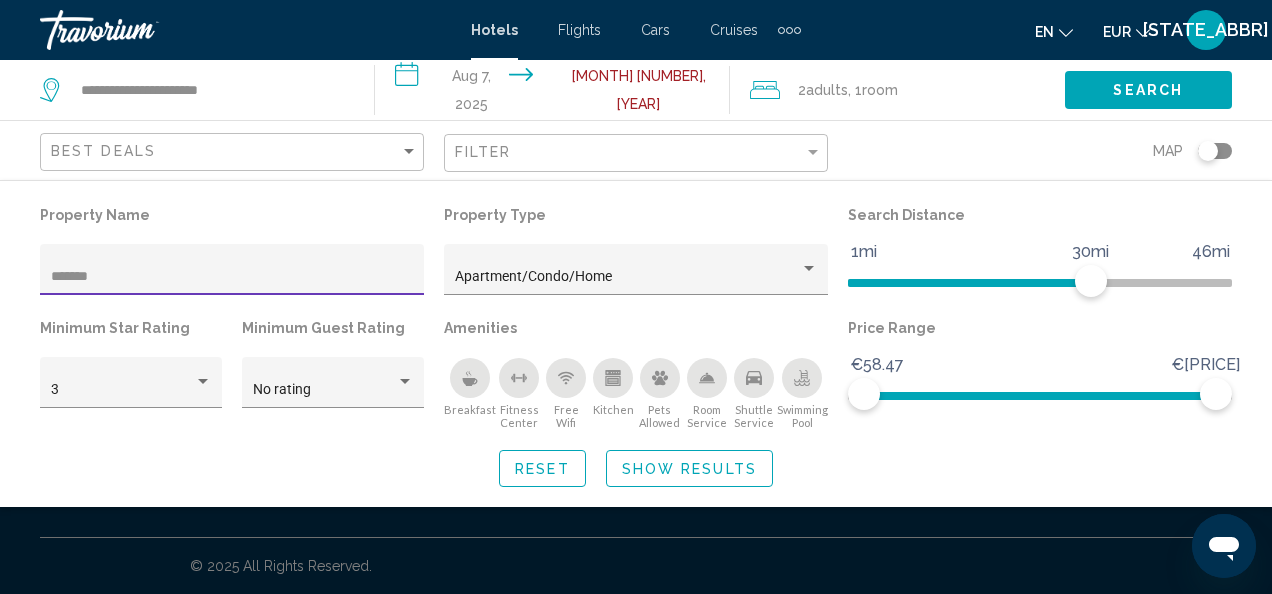 type on "*******" 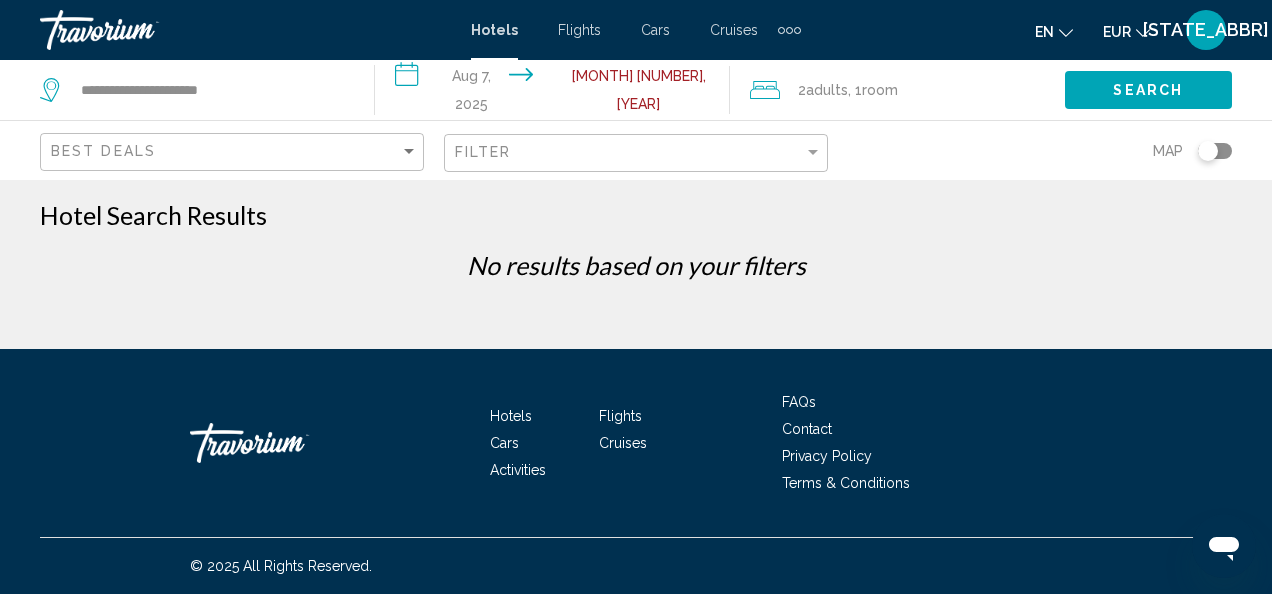 click on "Filter" 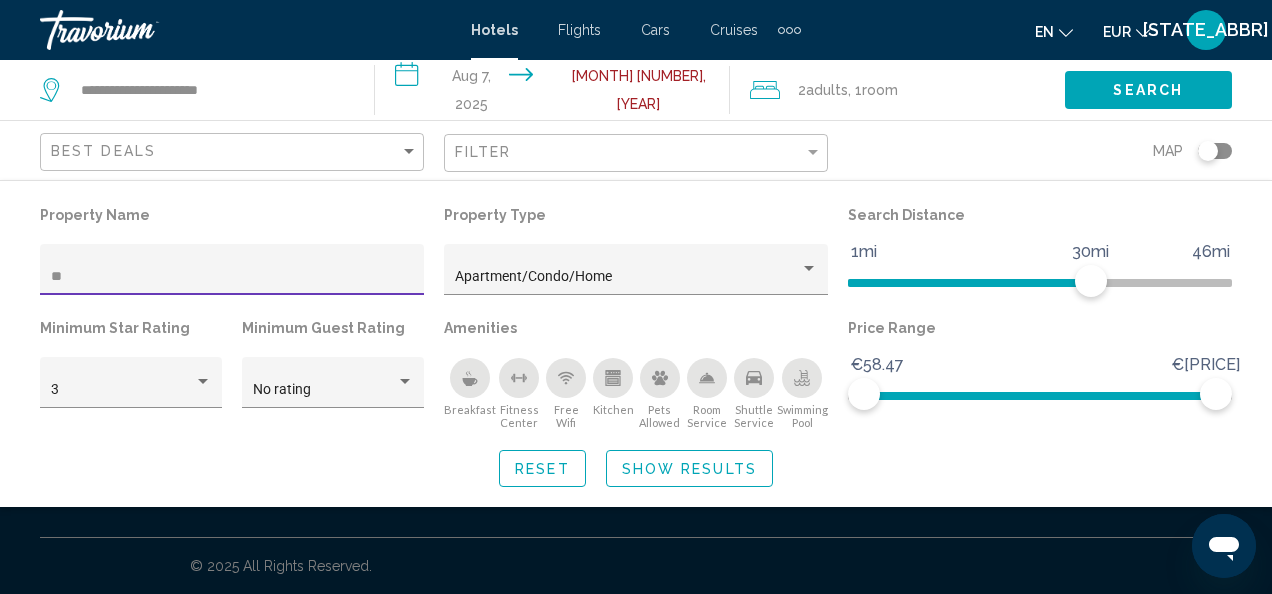 type on "*" 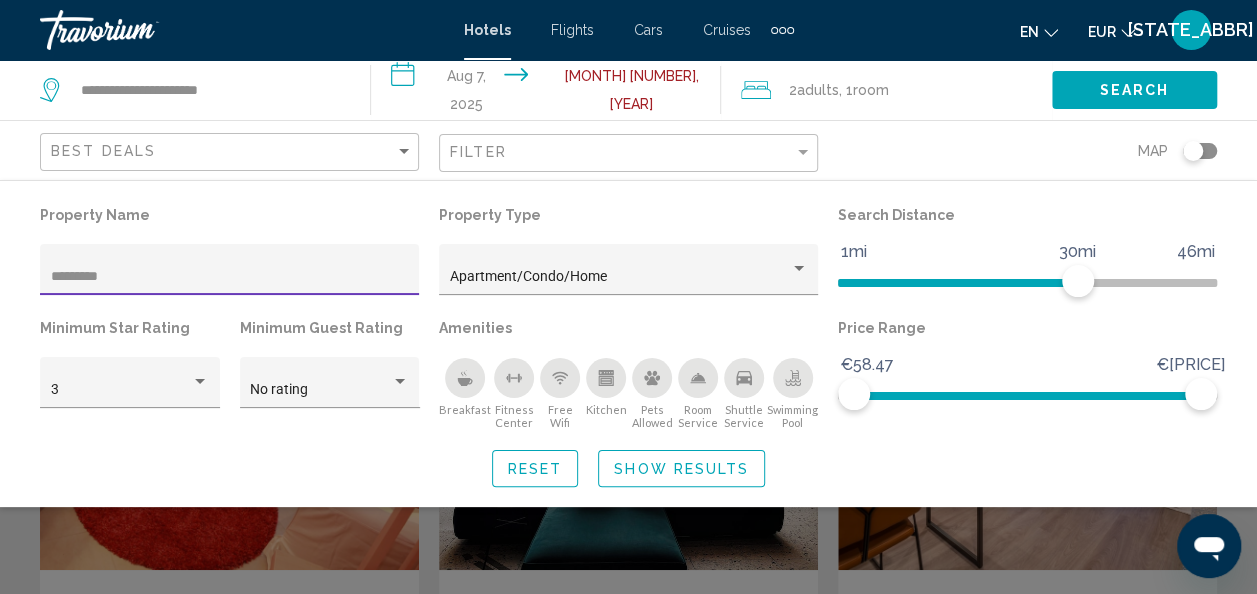 type on "*********" 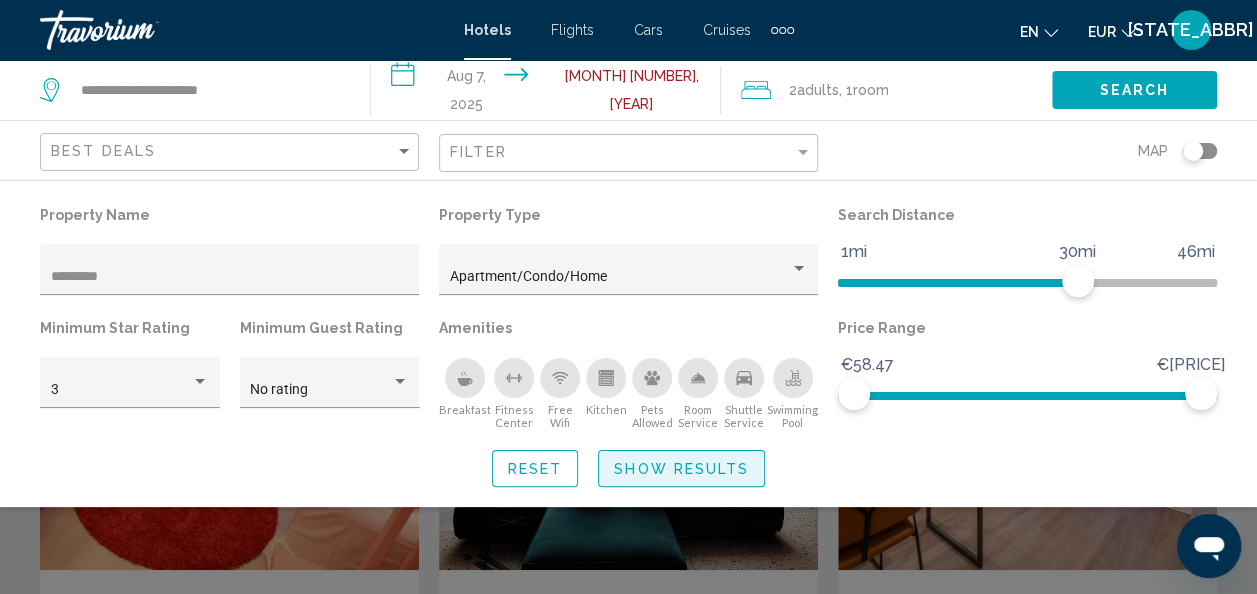 click on "Show Results" 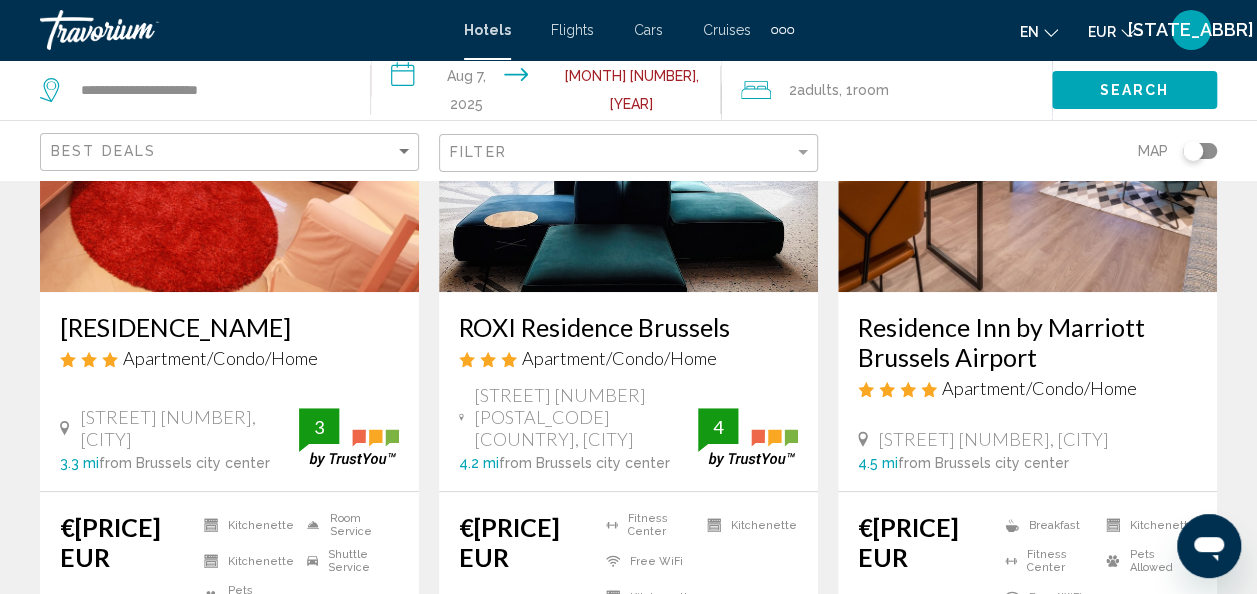 scroll, scrollTop: 279, scrollLeft: 0, axis: vertical 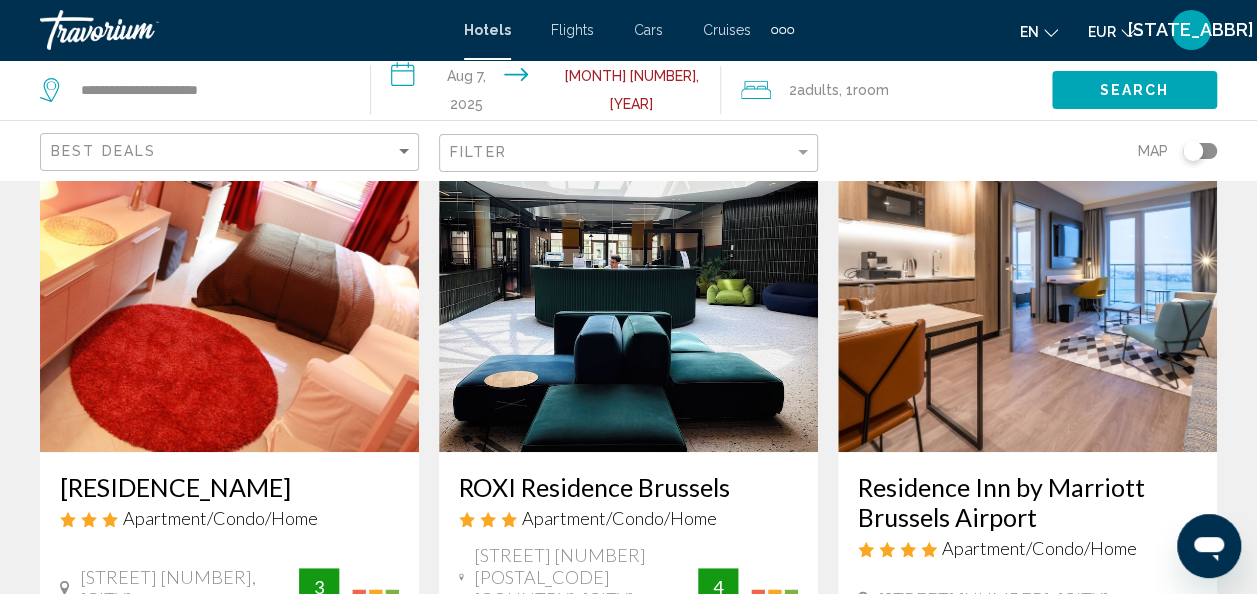 click on "ROXI Residence Brussels" at bounding box center (628, 487) 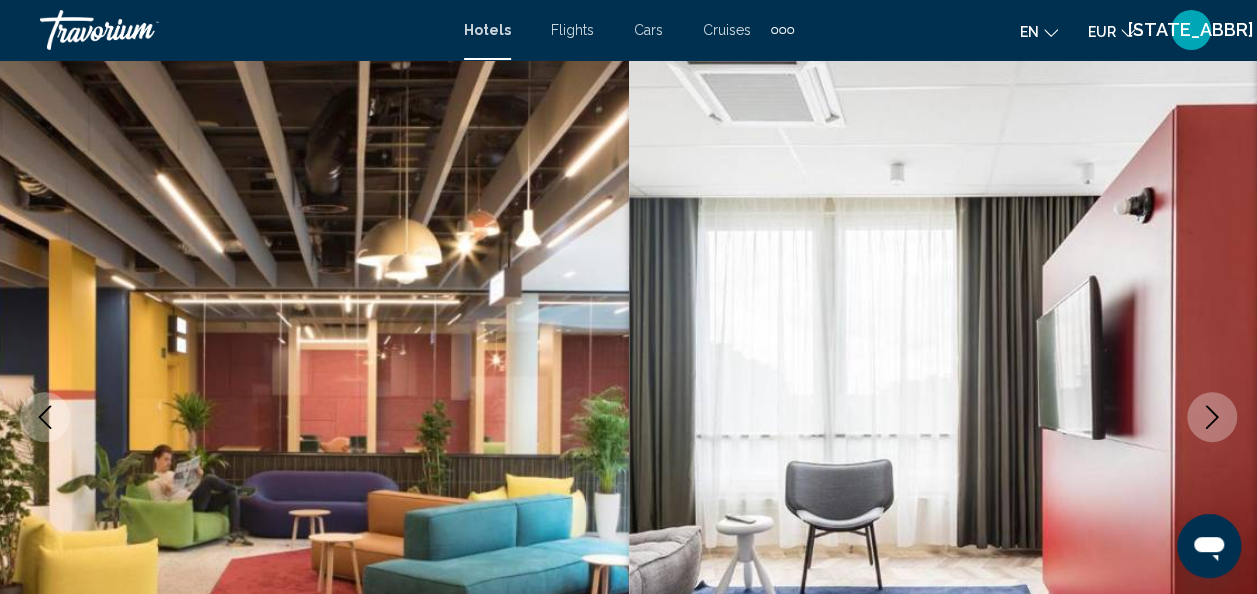 scroll, scrollTop: 238, scrollLeft: 0, axis: vertical 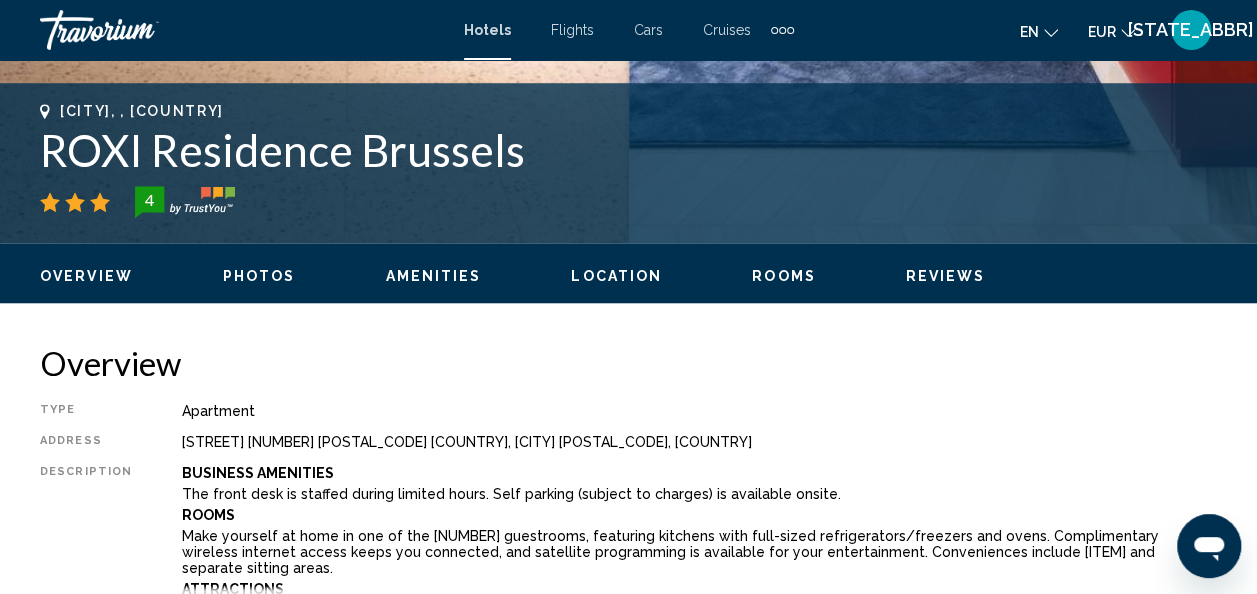 click on "Rooms" at bounding box center (784, 276) 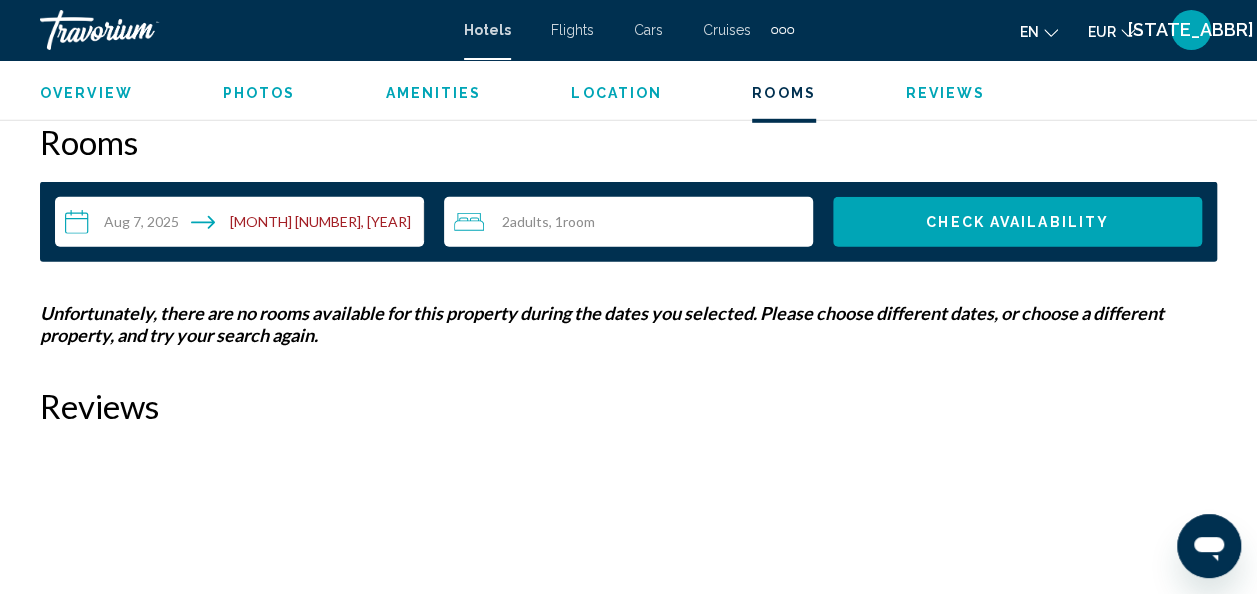 scroll, scrollTop: 2881, scrollLeft: 0, axis: vertical 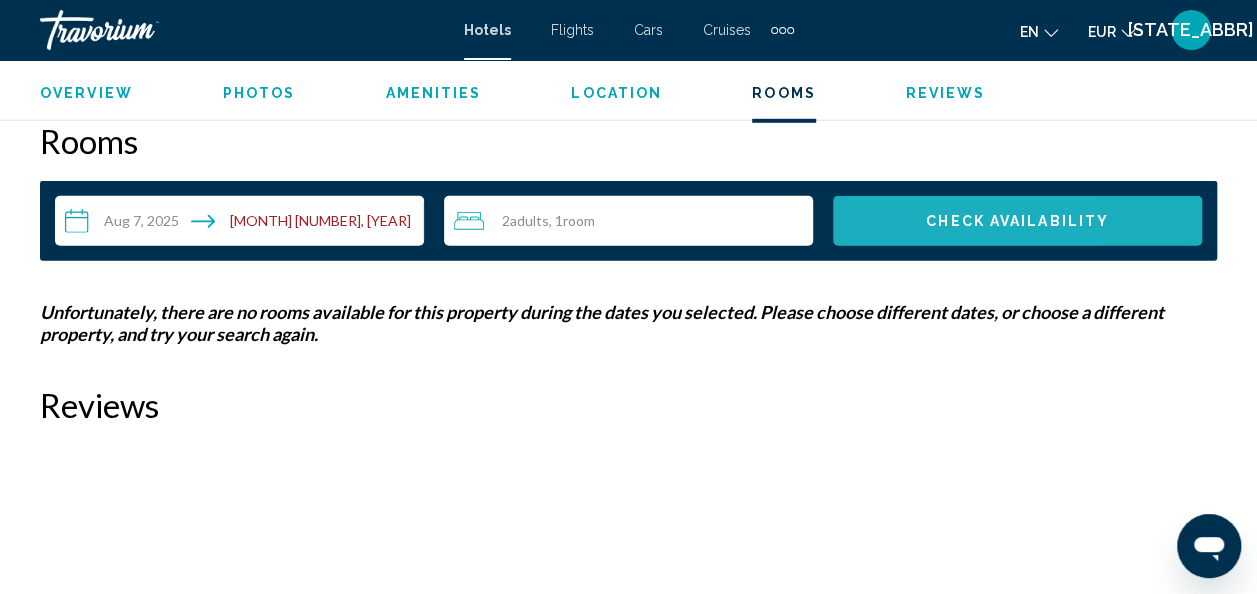 click on "Check Availability" at bounding box center (1017, 221) 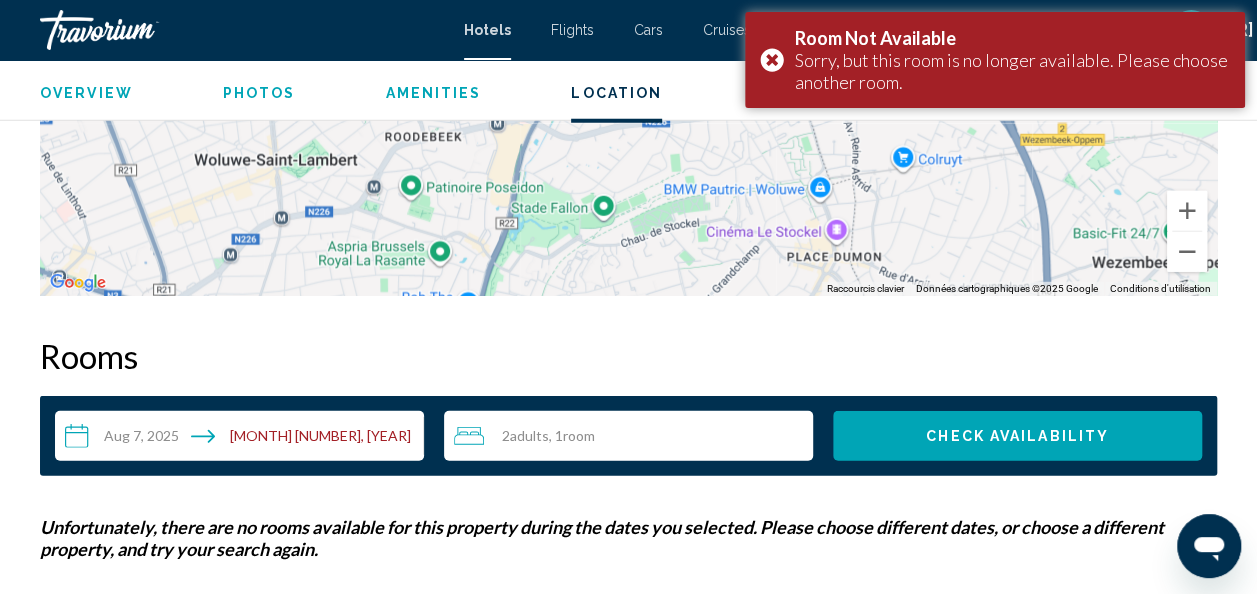 scroll, scrollTop: 2644, scrollLeft: 0, axis: vertical 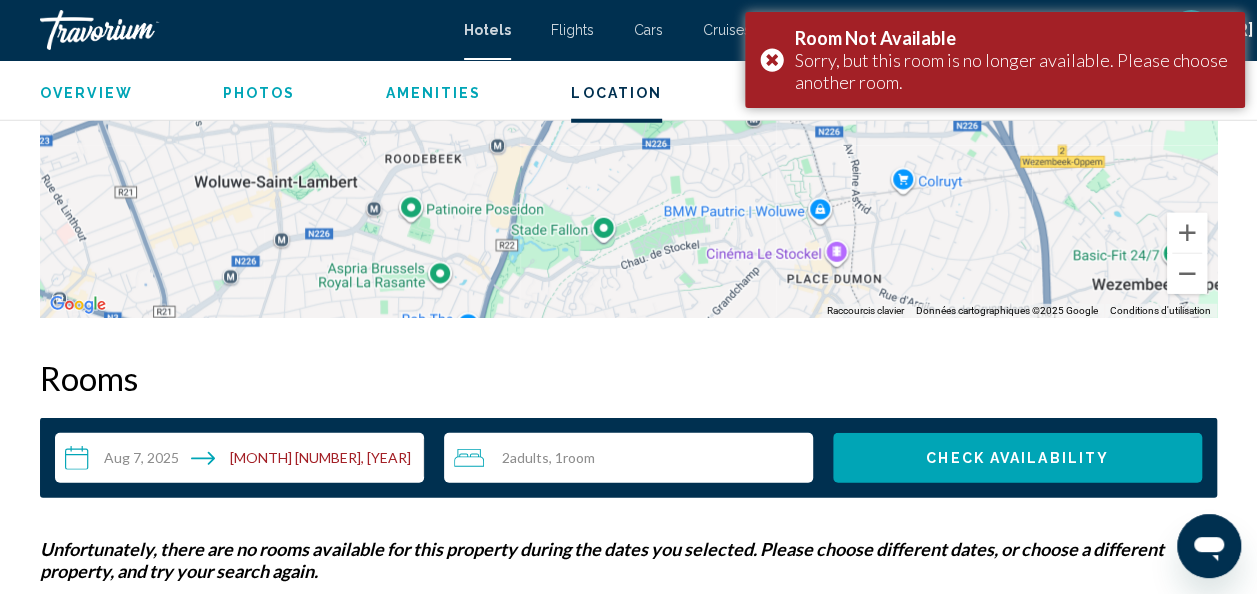 click on "**********" at bounding box center (243, 461) 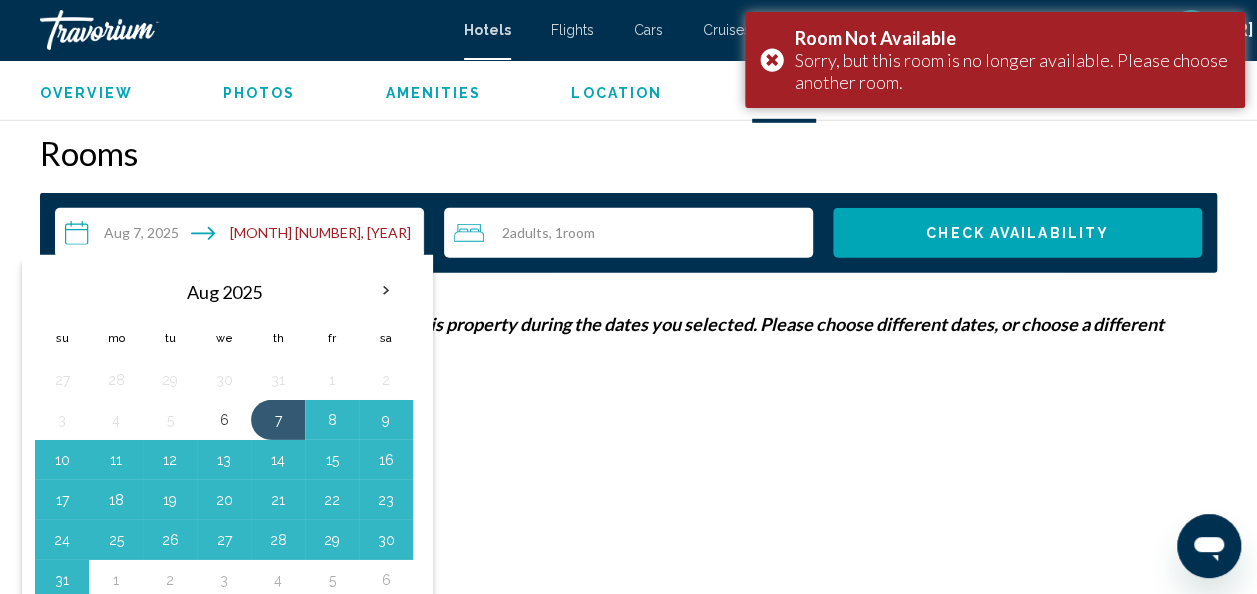 scroll, scrollTop: 2871, scrollLeft: 0, axis: vertical 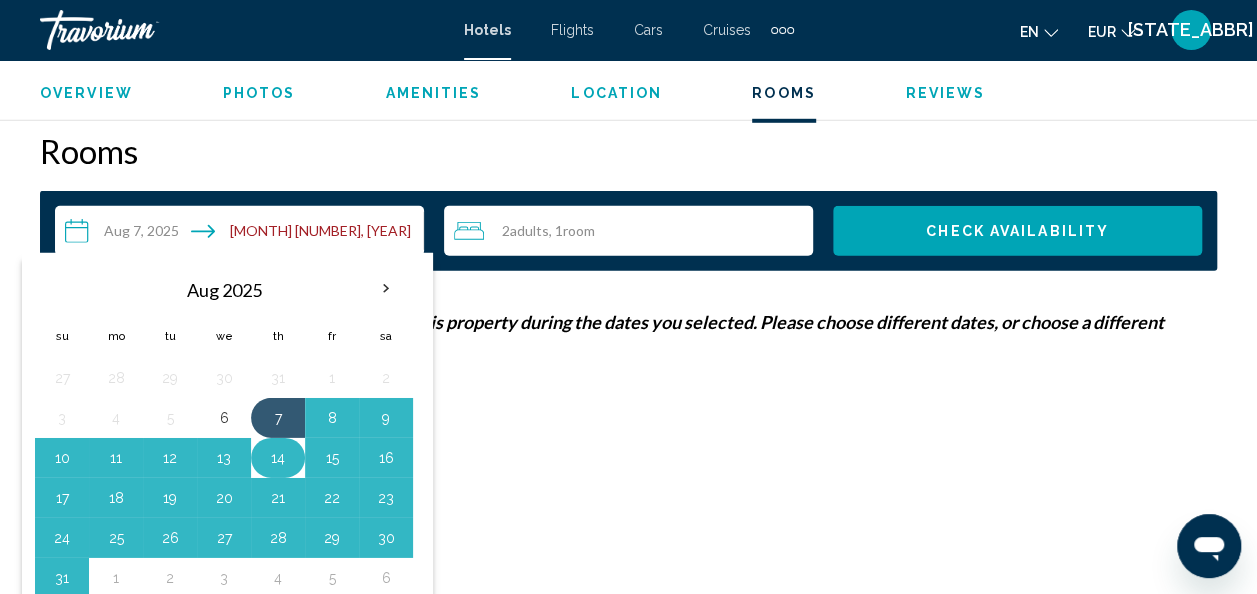 click on "14" at bounding box center [278, 458] 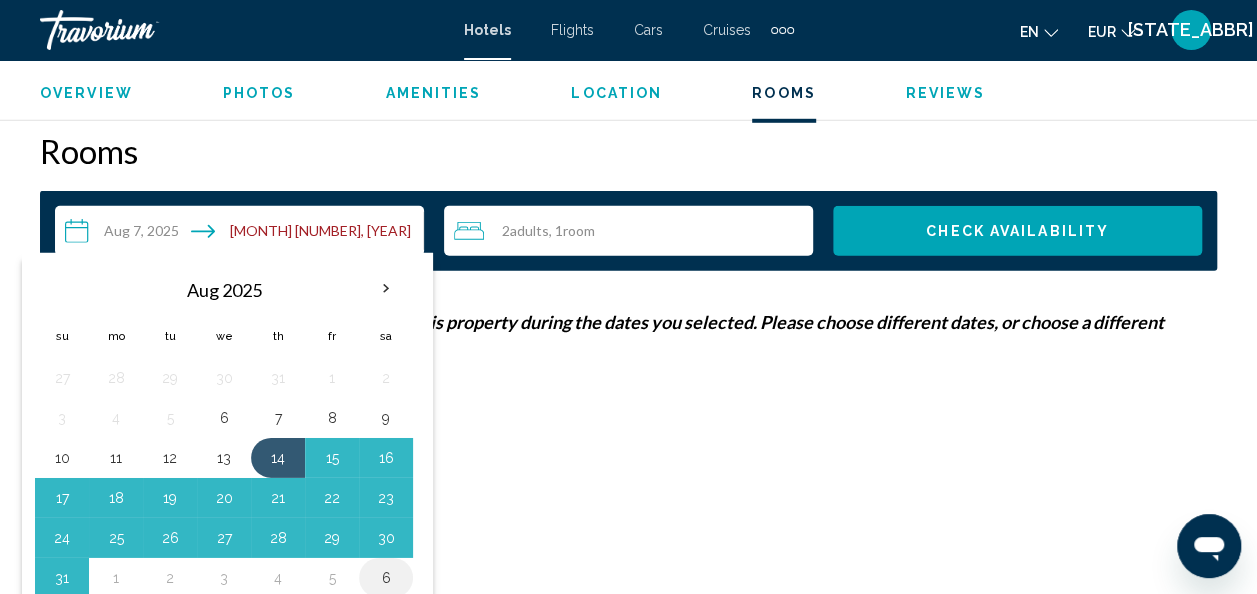 click on "6" at bounding box center (386, 578) 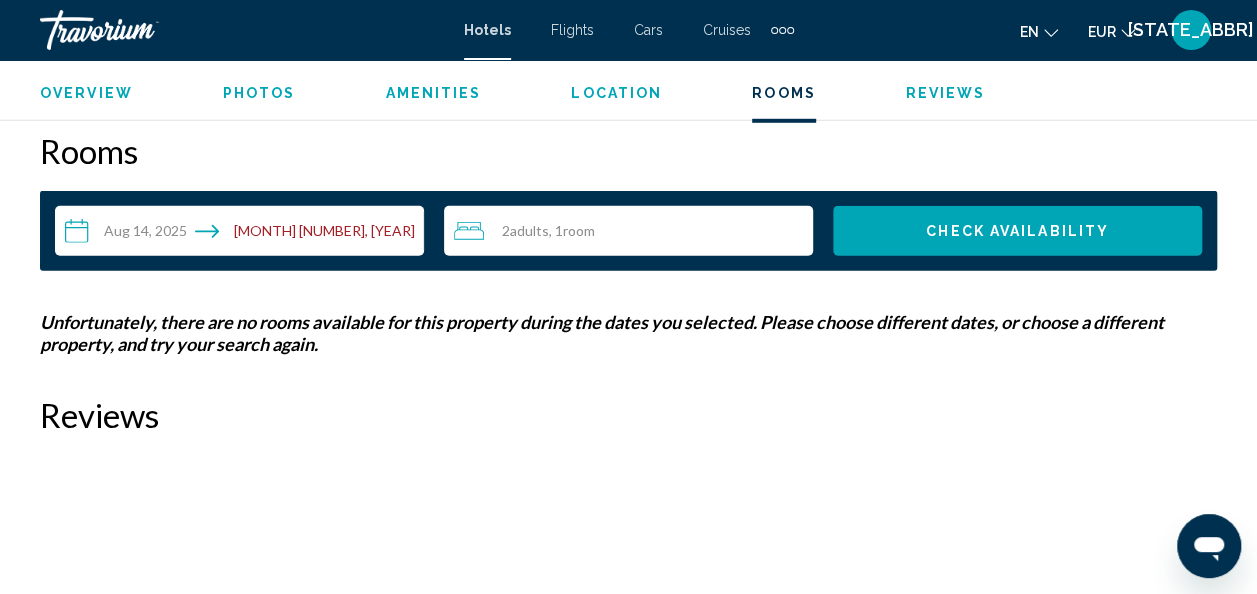 click on "2  Adult Adults , 1  Room rooms" at bounding box center [633, 231] 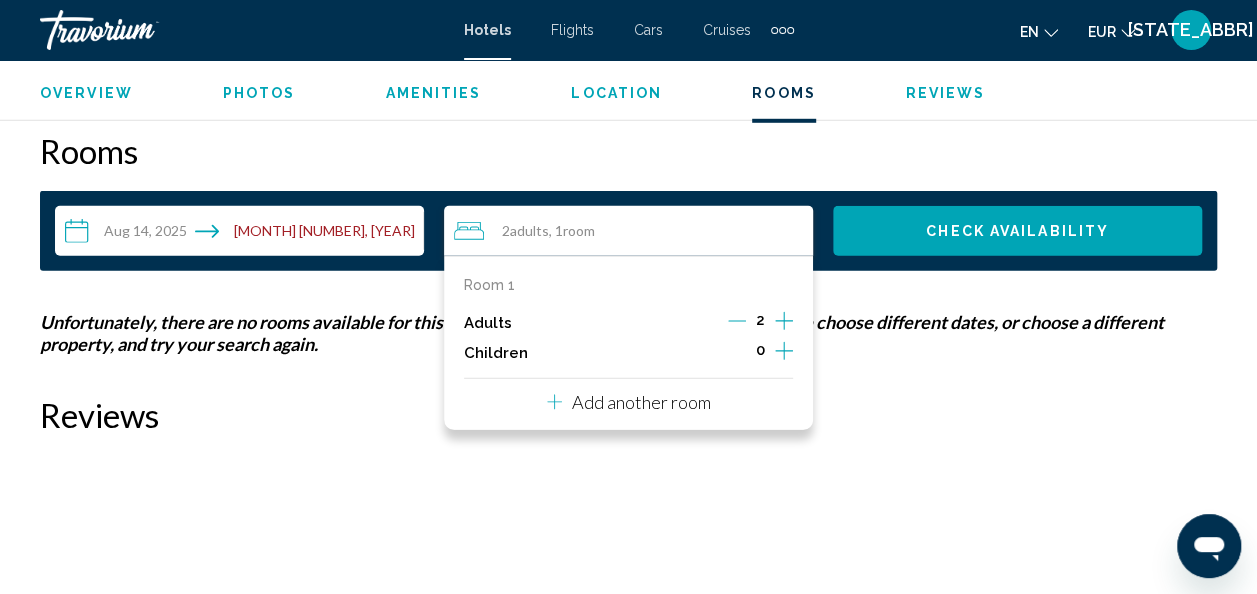click 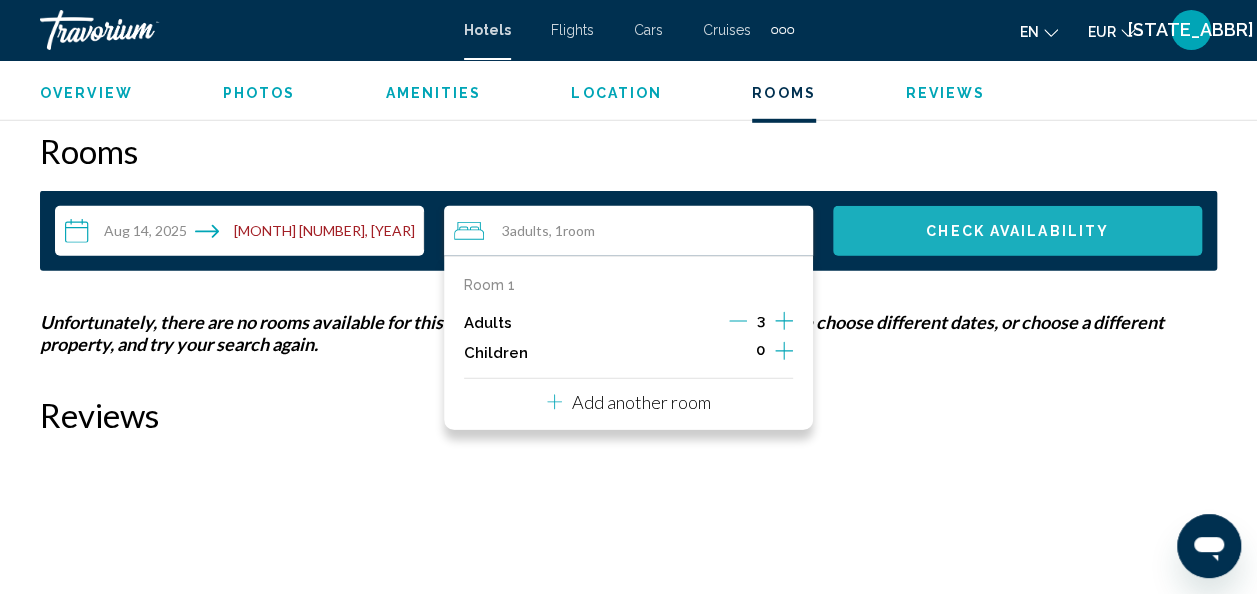 click on "Check Availability" at bounding box center [1017, 231] 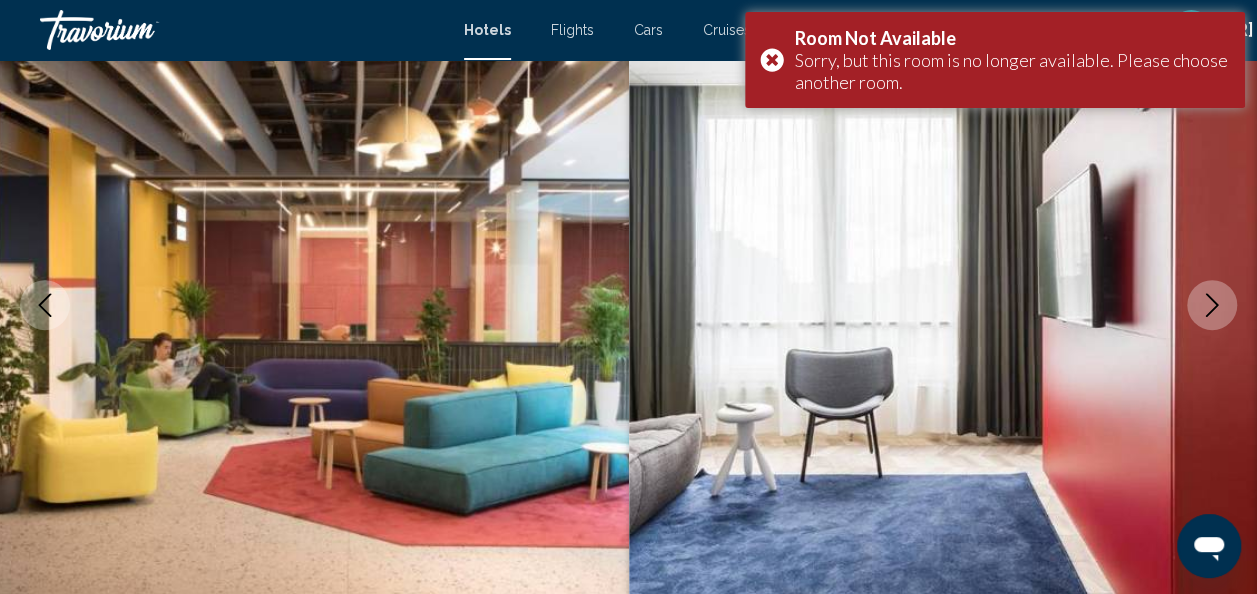 scroll, scrollTop: 0, scrollLeft: 0, axis: both 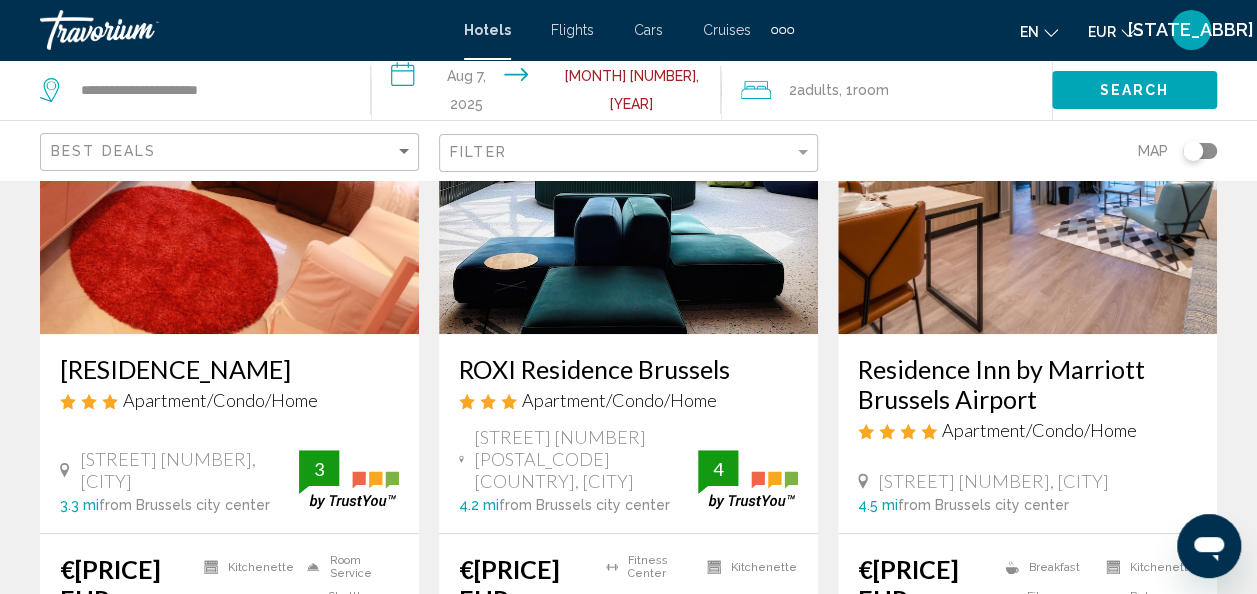 click on "Residence Inn by Marriott Brussels Airport" at bounding box center [1027, 384] 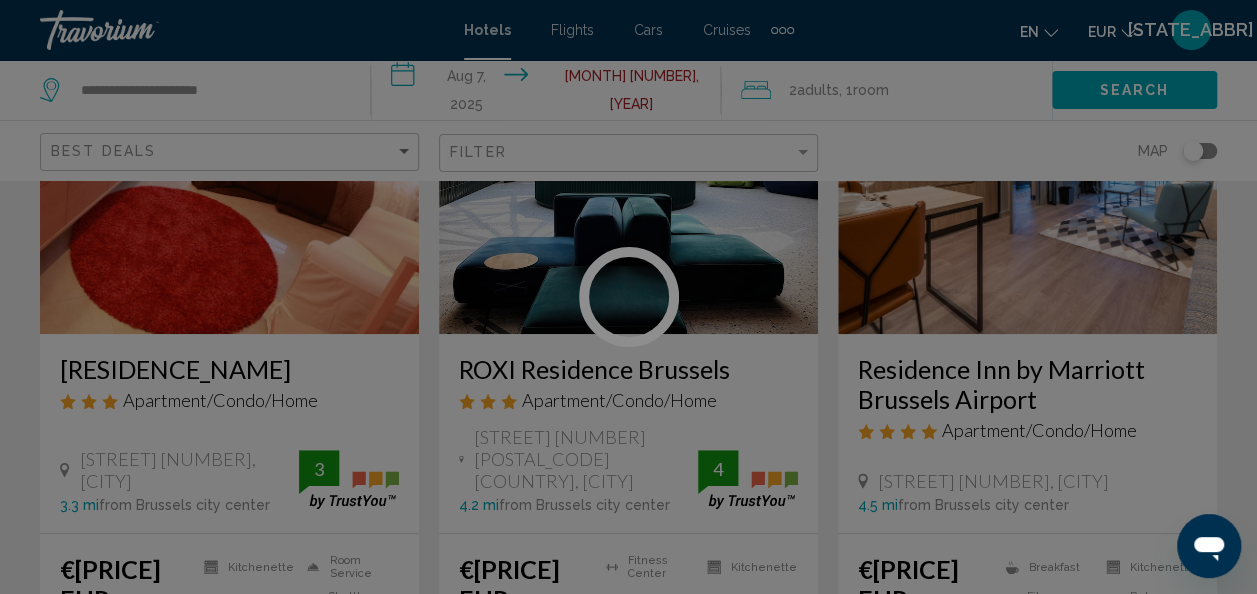 scroll, scrollTop: 0, scrollLeft: 0, axis: both 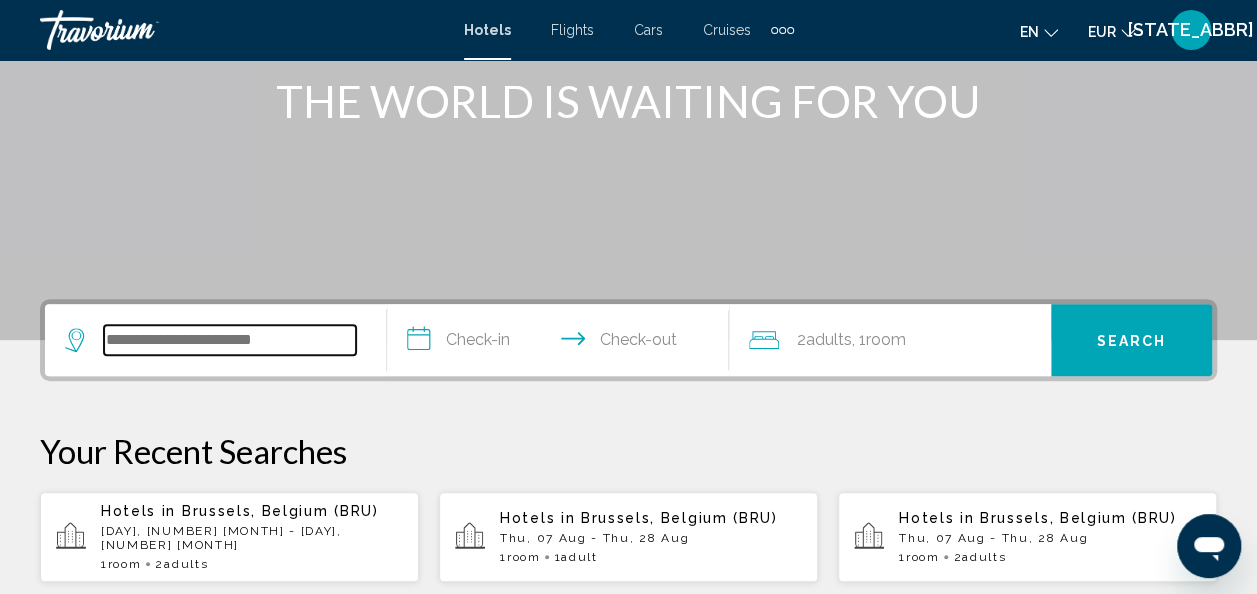 click at bounding box center (230, 340) 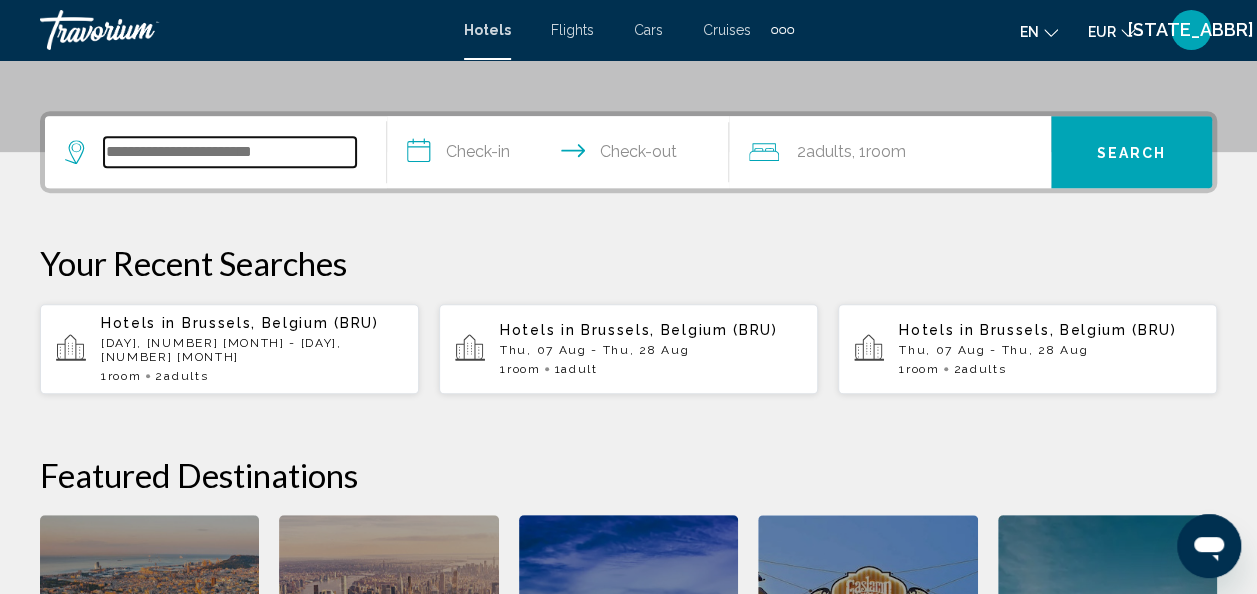scroll, scrollTop: 494, scrollLeft: 0, axis: vertical 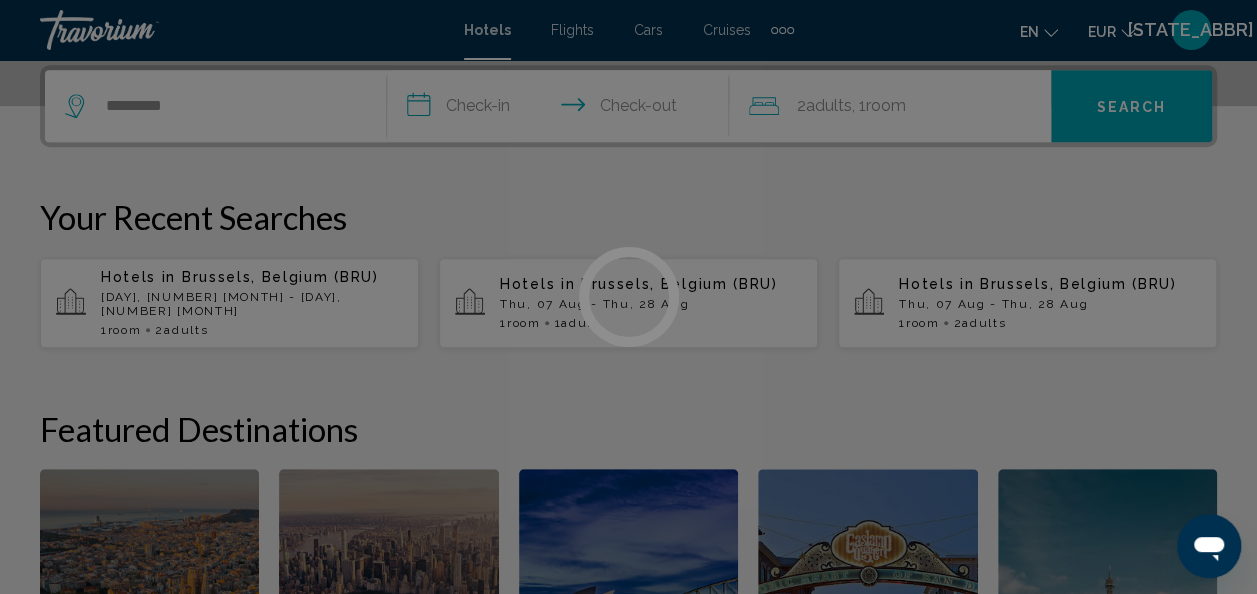 click at bounding box center [628, 297] 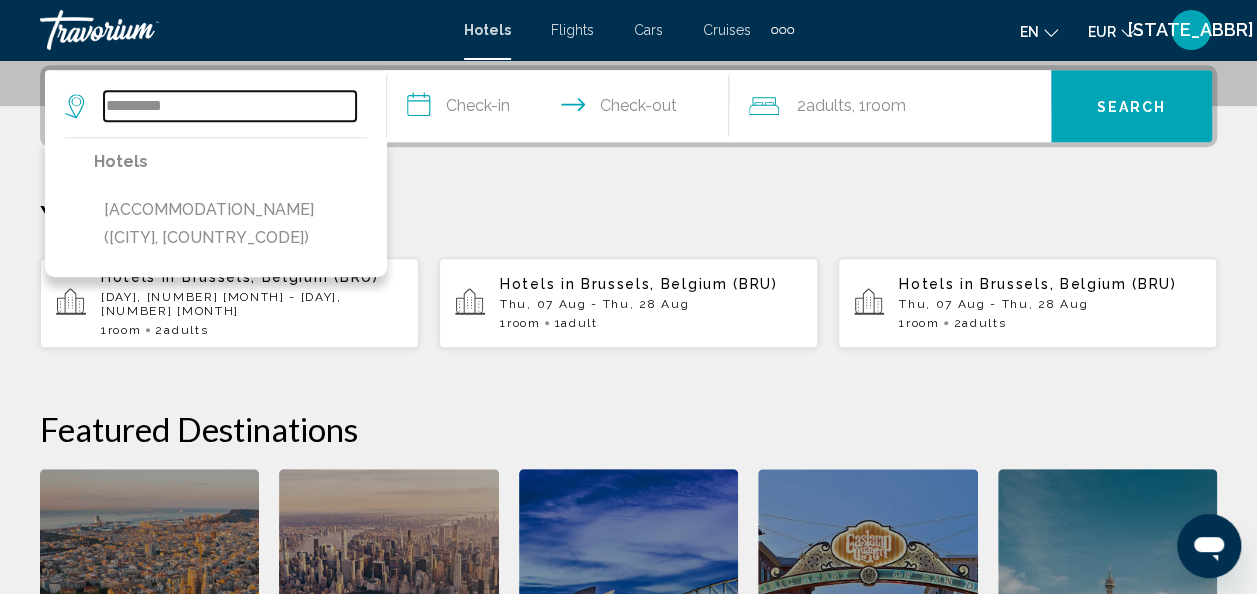 click on "*********" at bounding box center [230, 106] 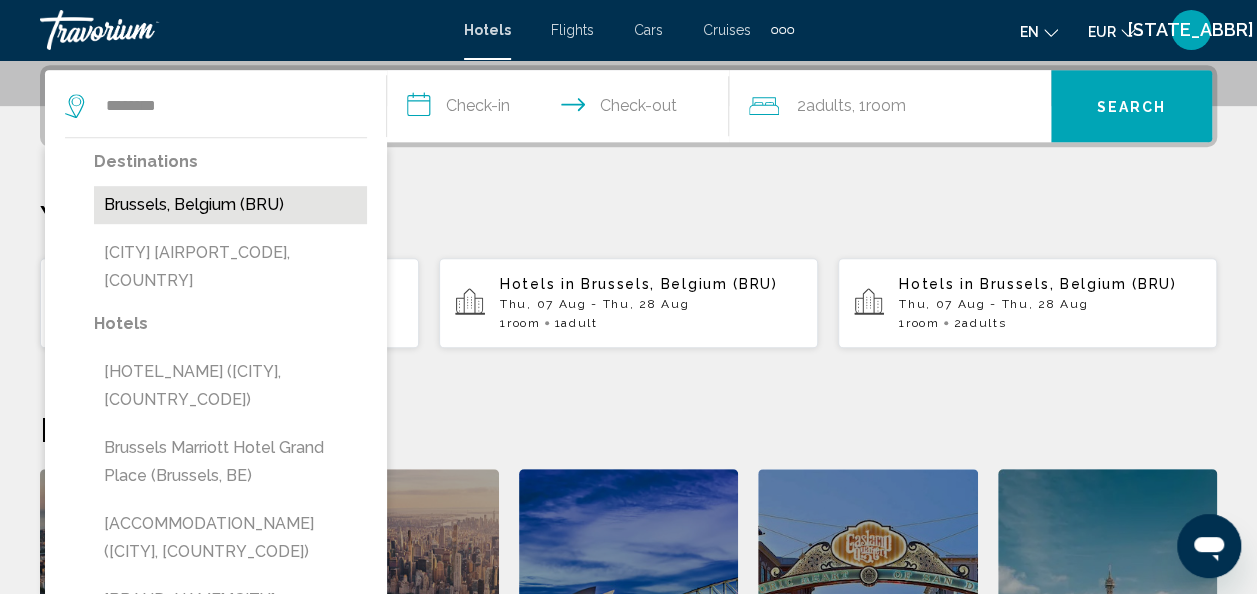 click on "Brussels, Belgium (BRU)" at bounding box center (230, 205) 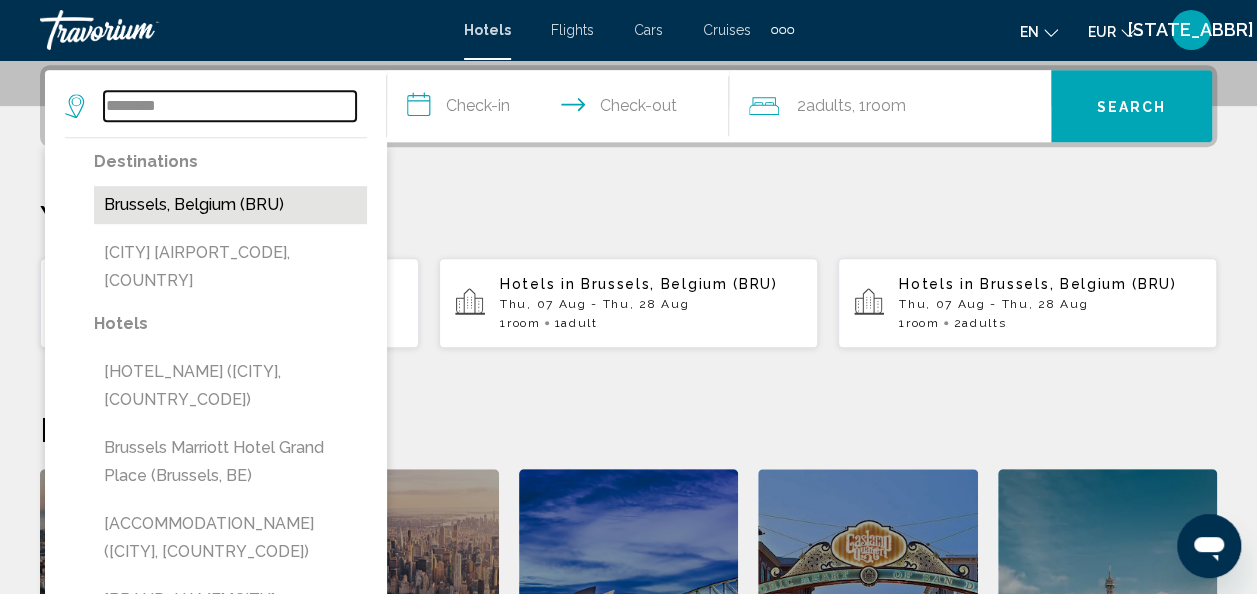 type on "**********" 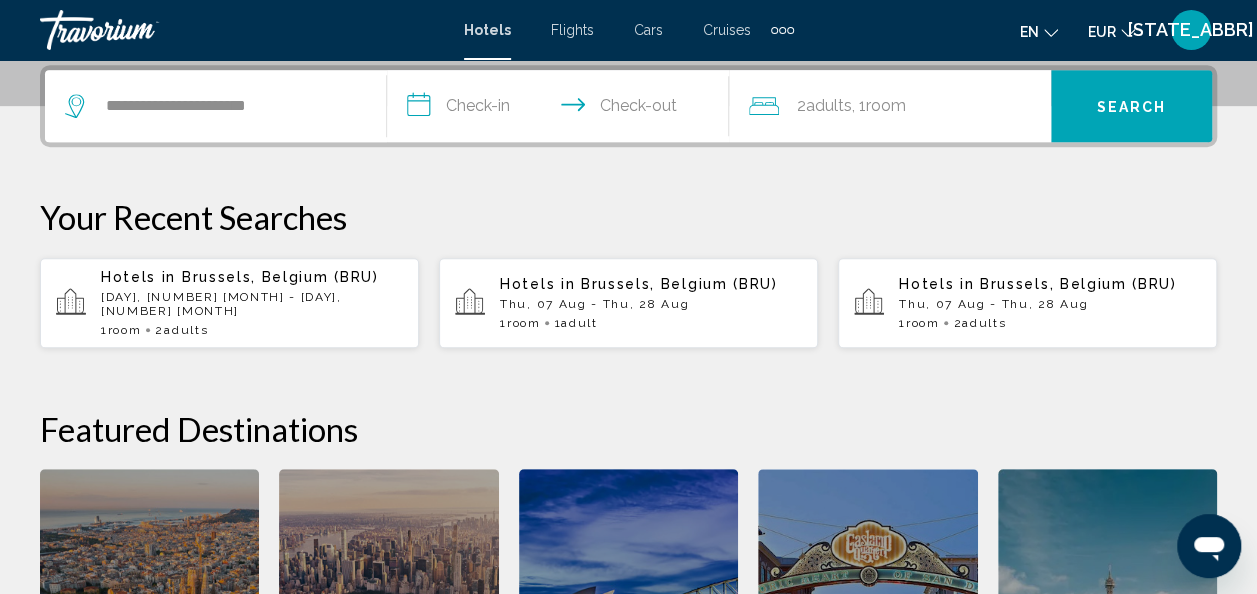 click on "**********" at bounding box center [562, 109] 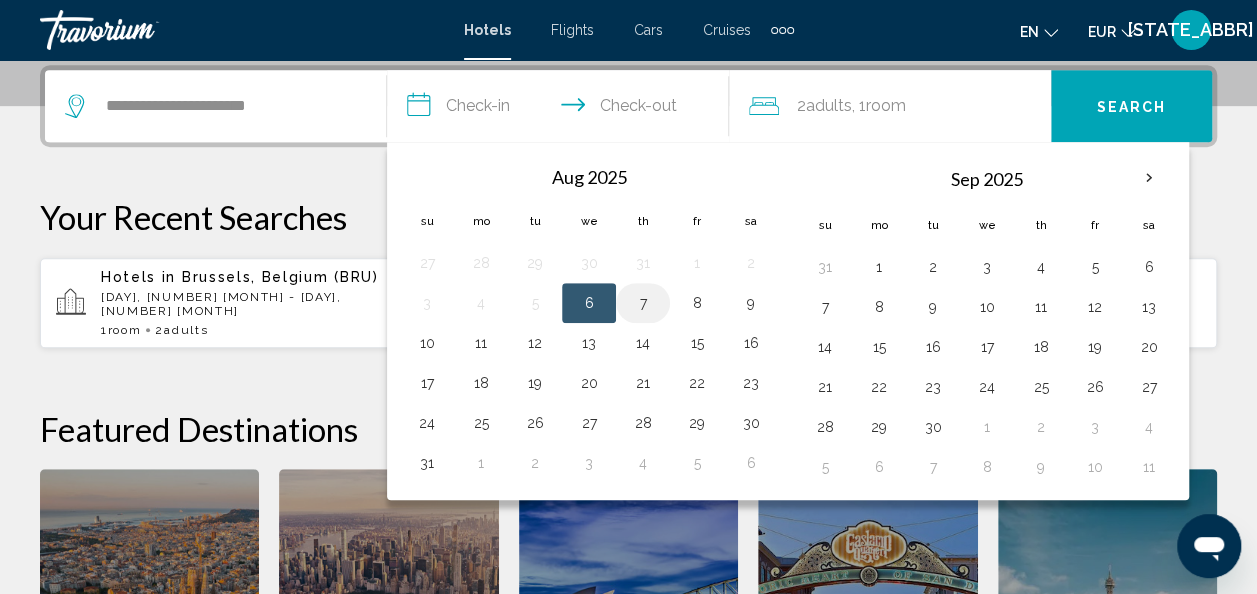 click on "7" at bounding box center (643, 303) 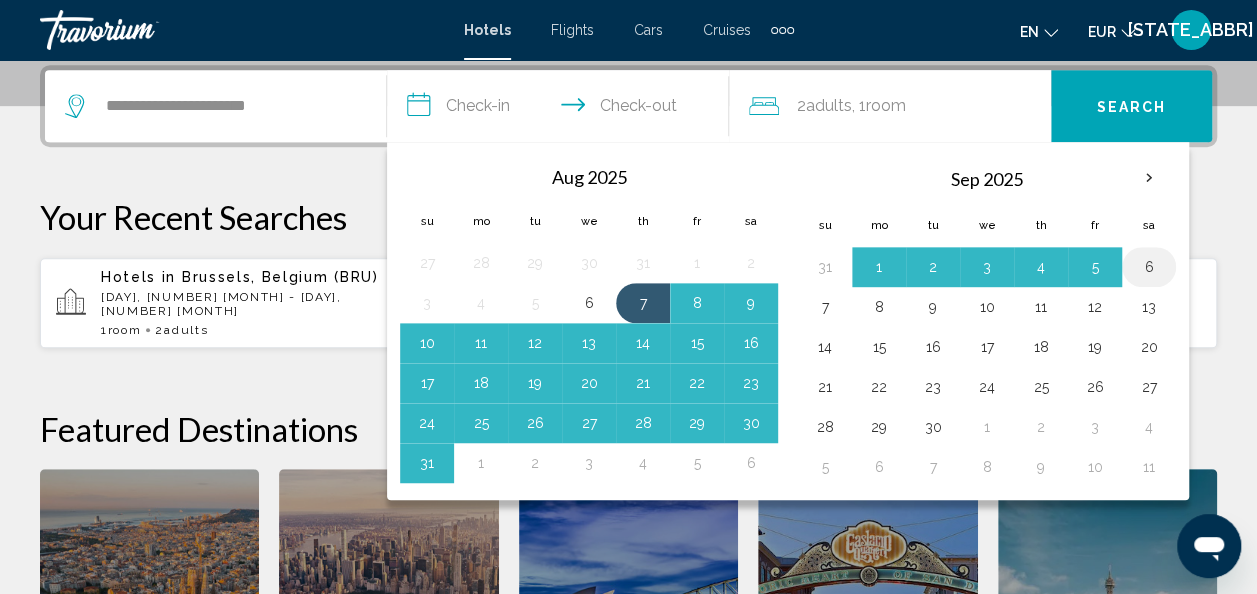 click on "6" at bounding box center [1149, 267] 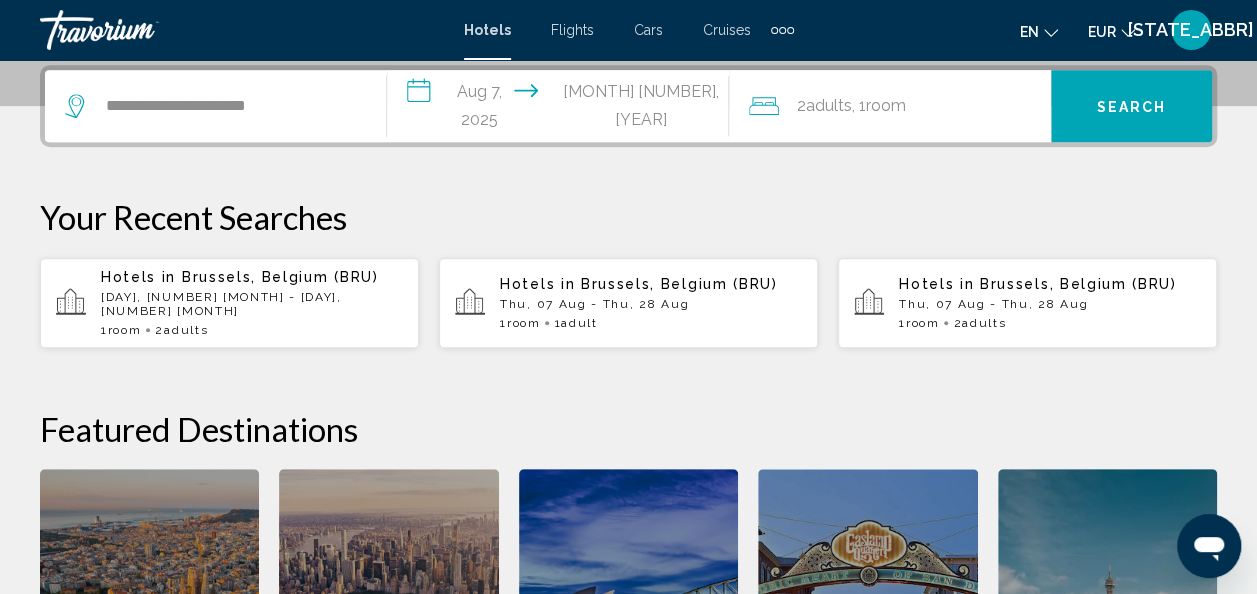 click on "Room" 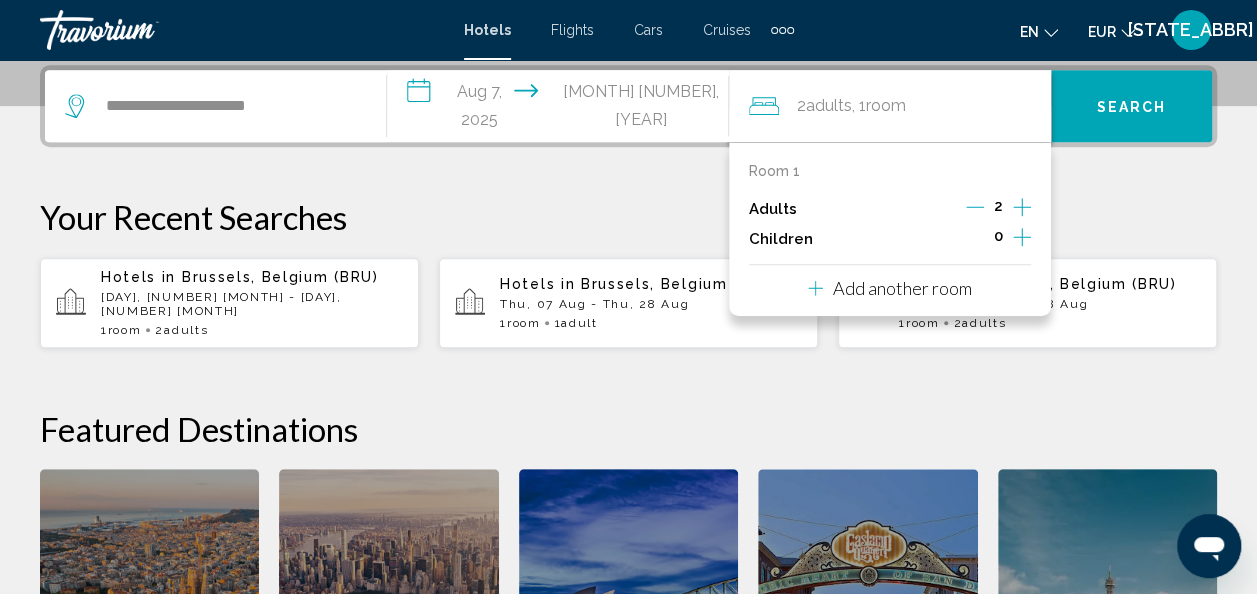 click 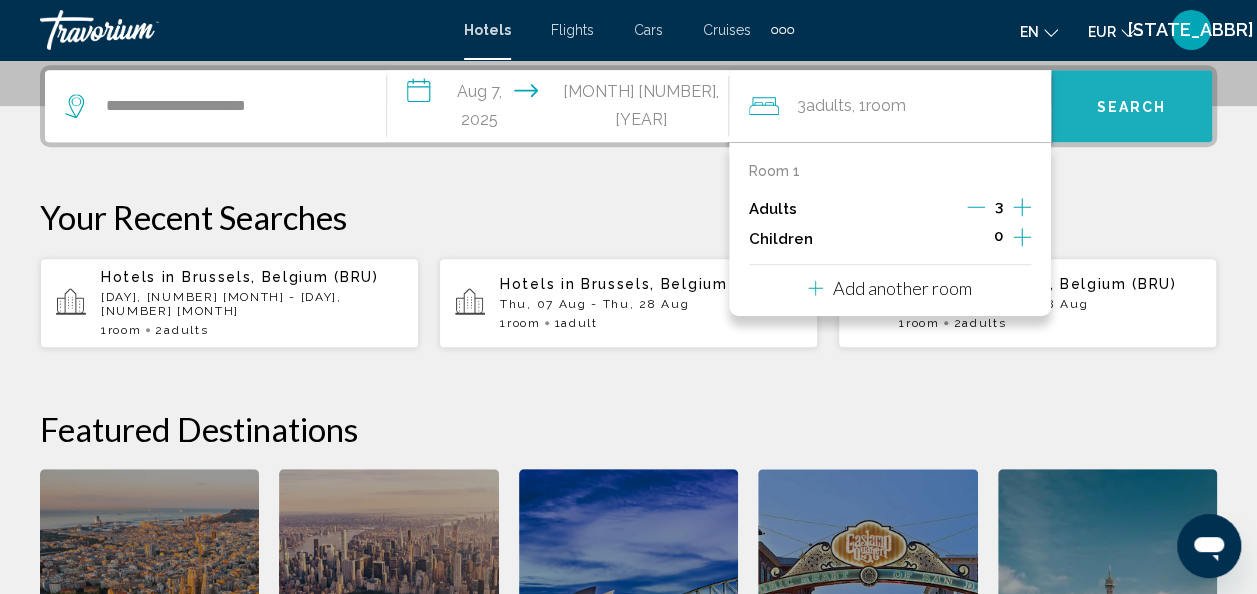 click on "Search" at bounding box center [1132, 107] 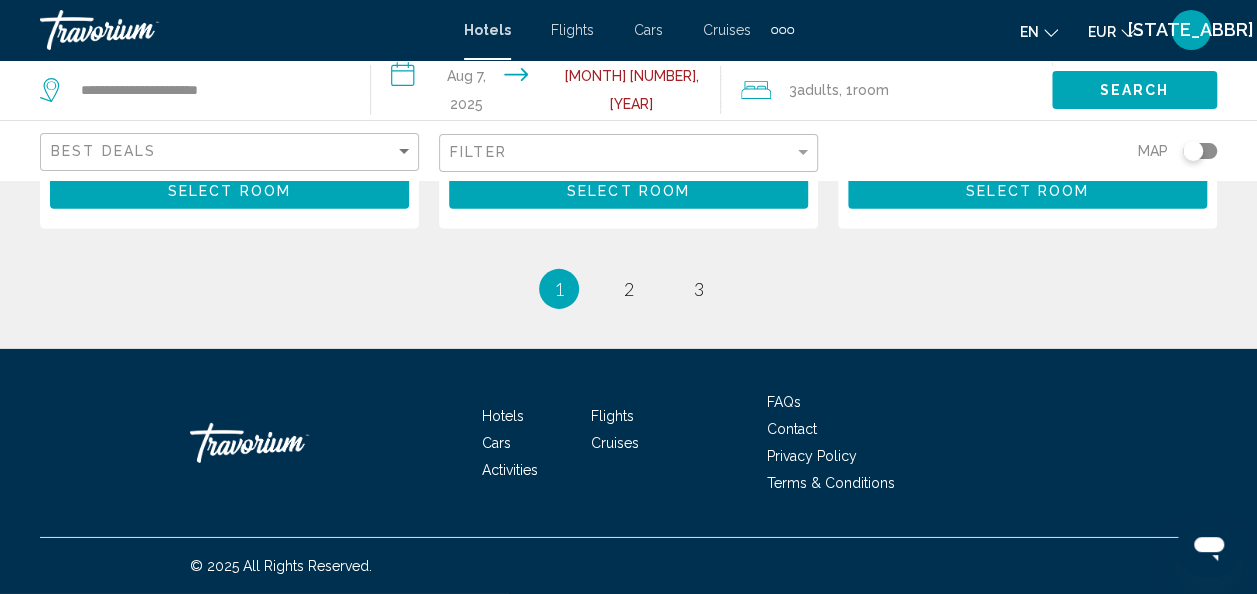 scroll, scrollTop: 3043, scrollLeft: 0, axis: vertical 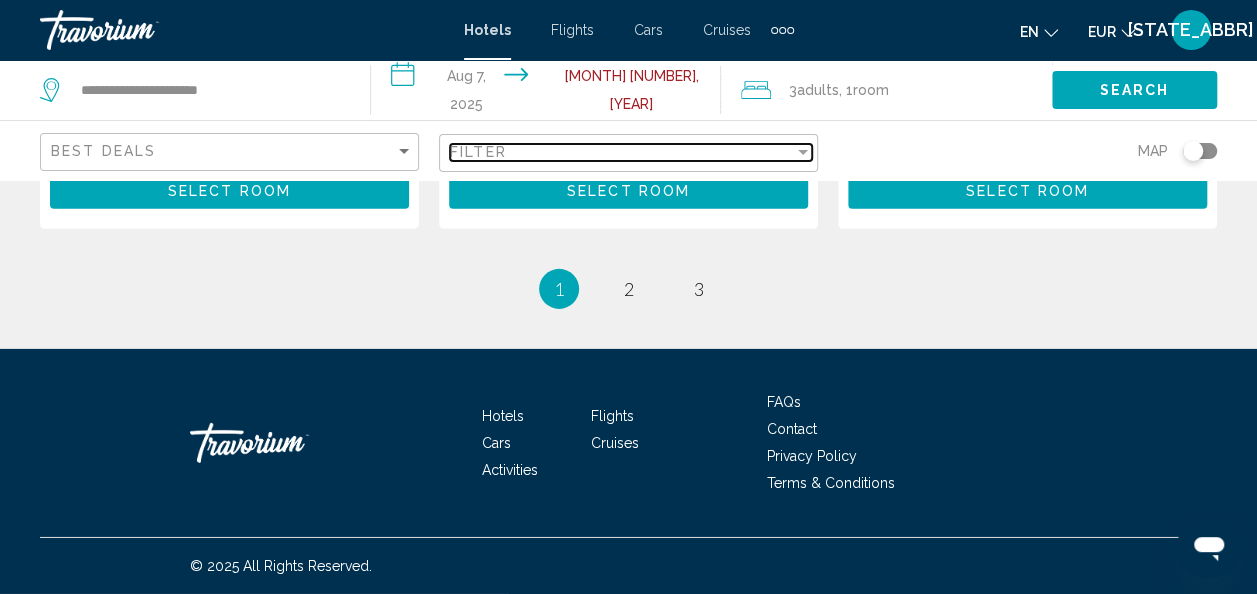 click on "Filter" at bounding box center (622, 152) 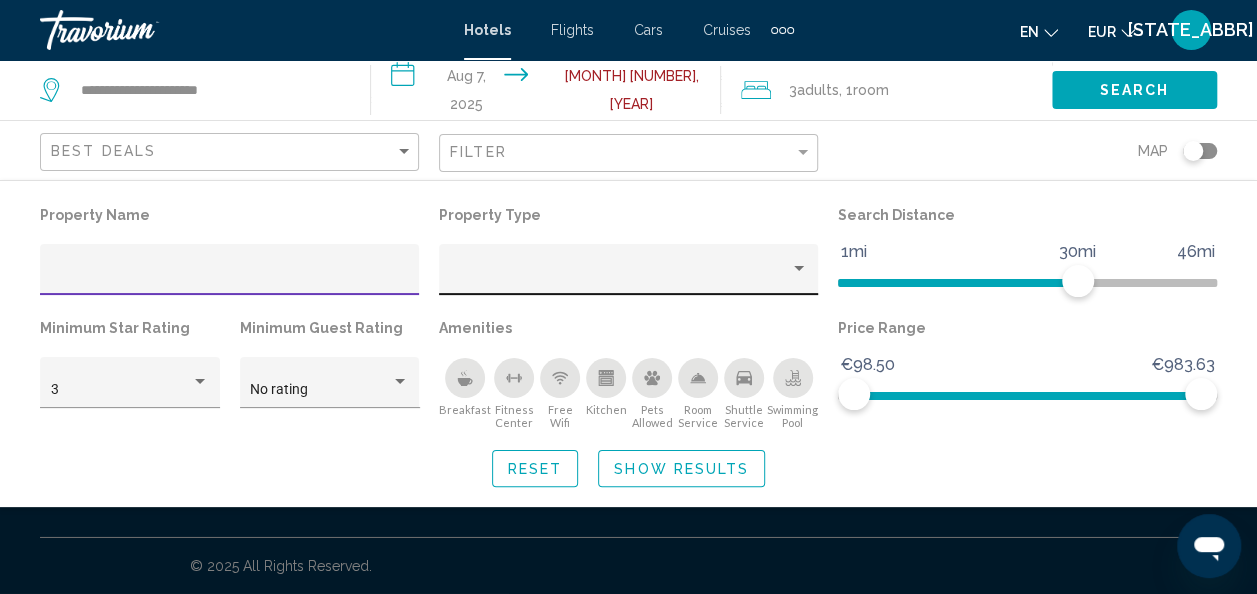 click at bounding box center (620, 277) 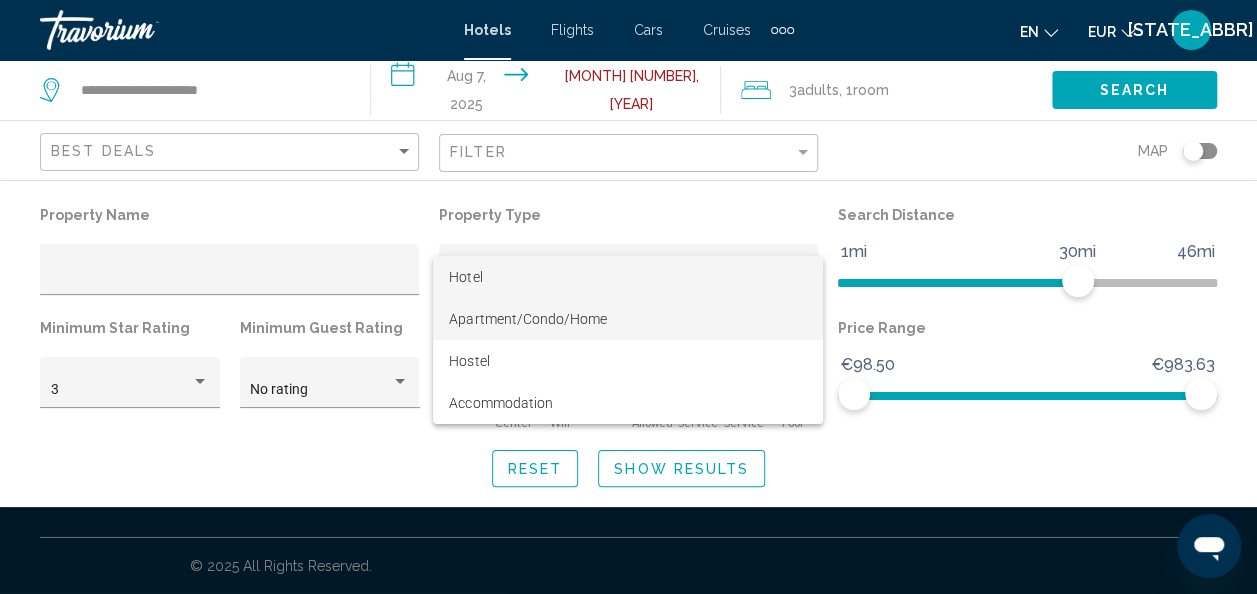 click on "Apartment/Condo/Home" at bounding box center [527, 319] 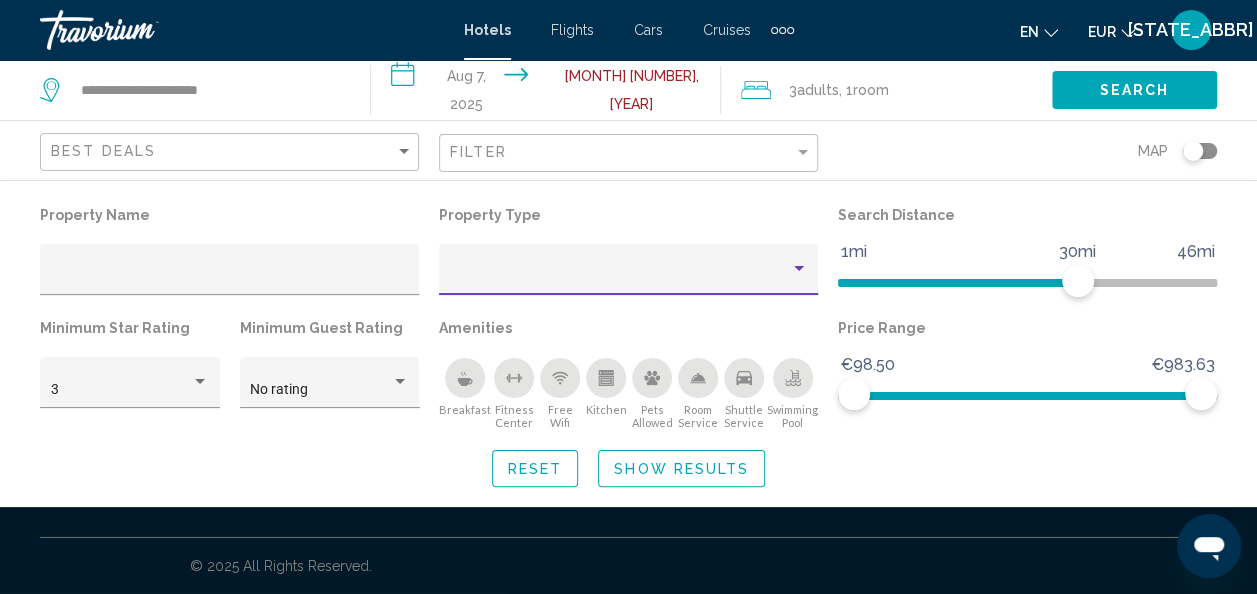 scroll, scrollTop: 1534, scrollLeft: 0, axis: vertical 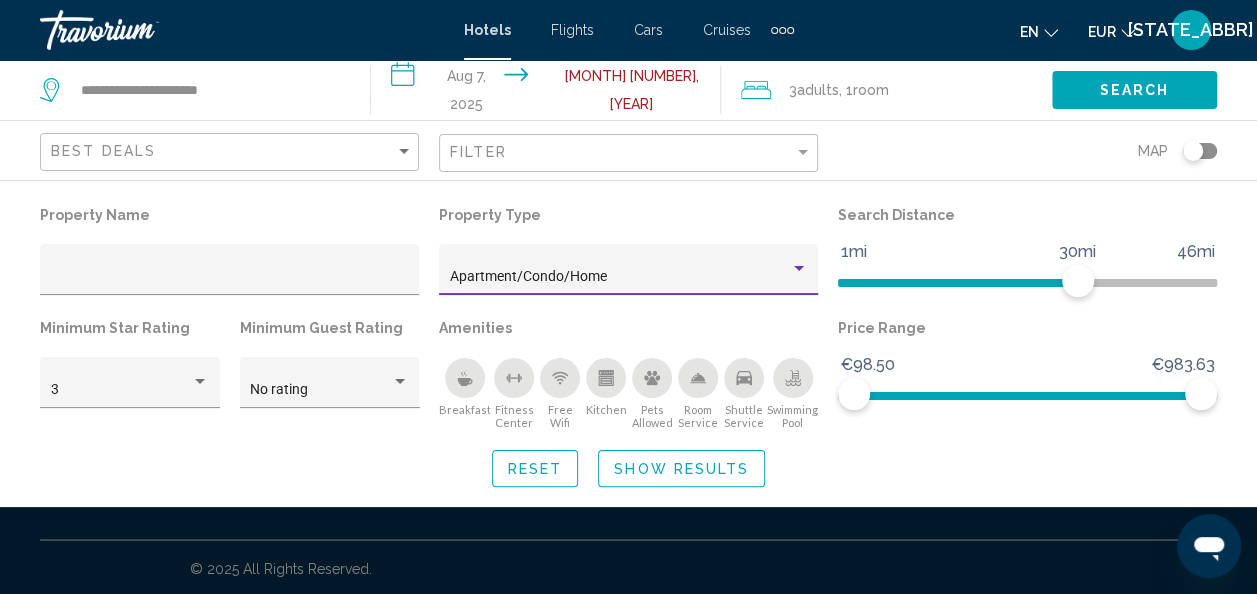 click on "Show Results" 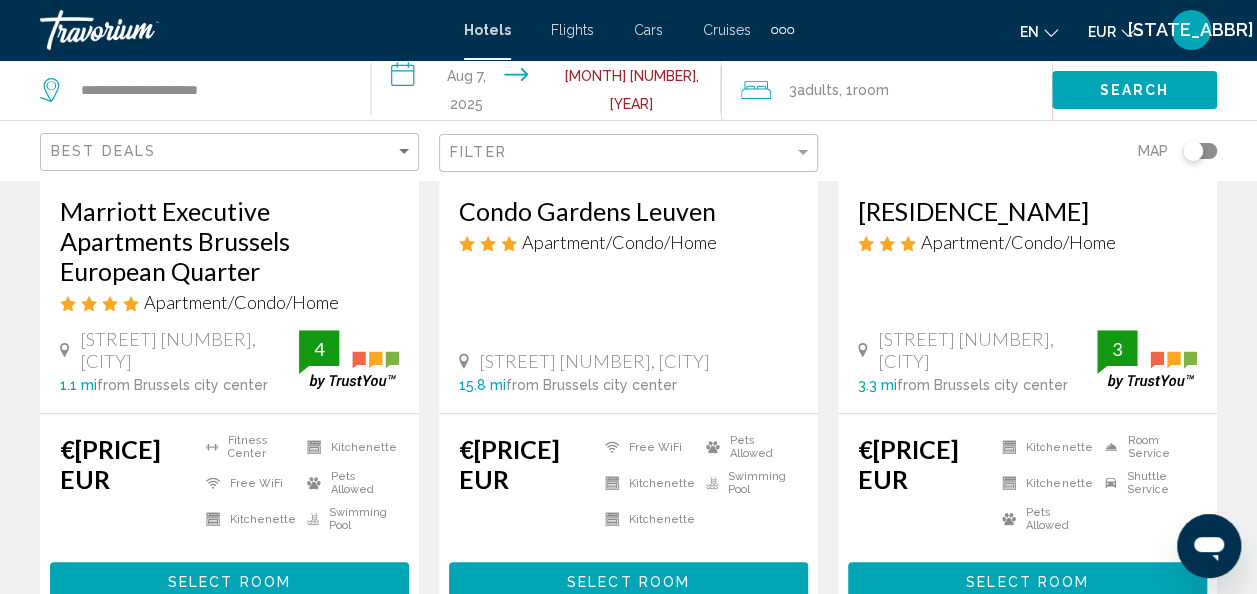 scroll, scrollTop: 390, scrollLeft: 0, axis: vertical 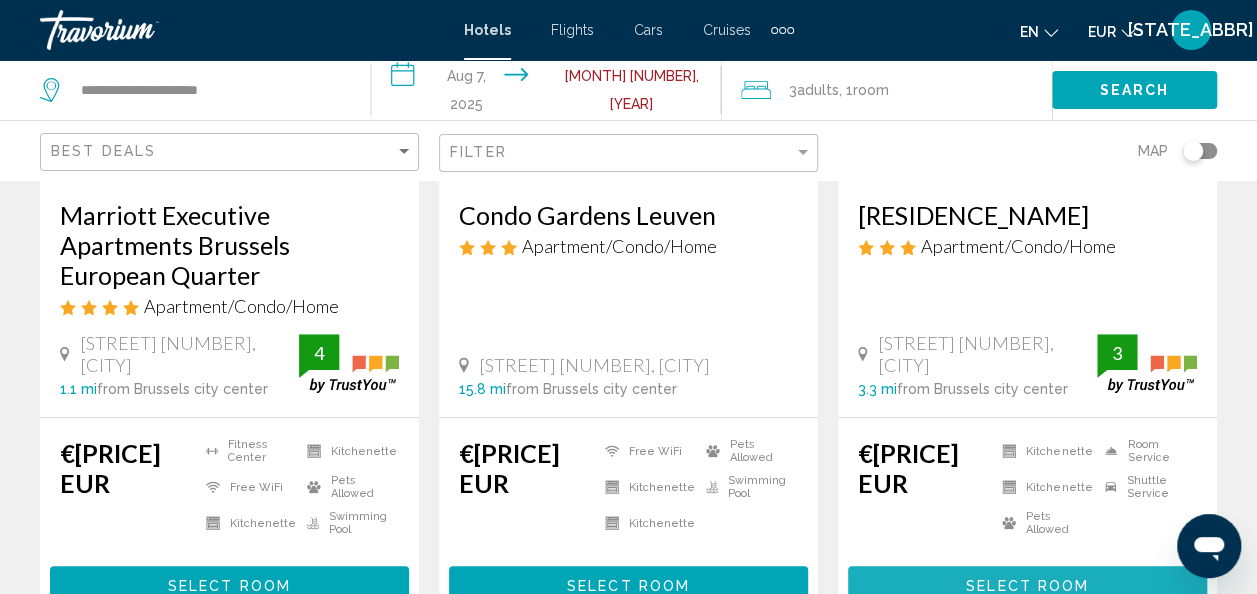 click on "Select Room" at bounding box center (1027, 585) 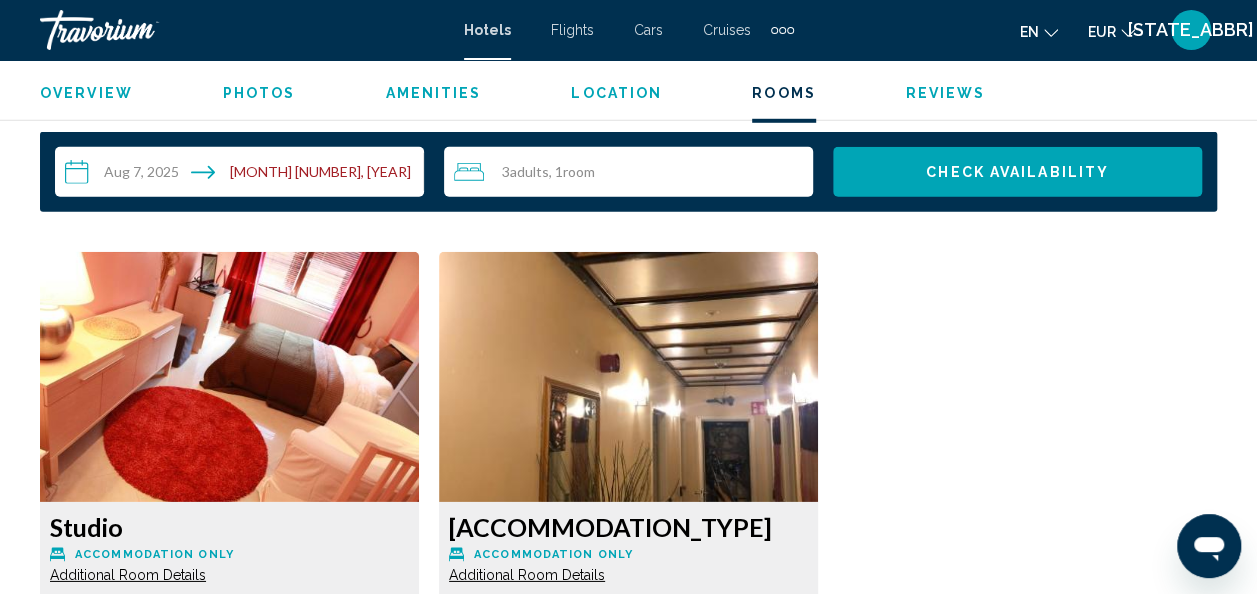 scroll, scrollTop: 2852, scrollLeft: 0, axis: vertical 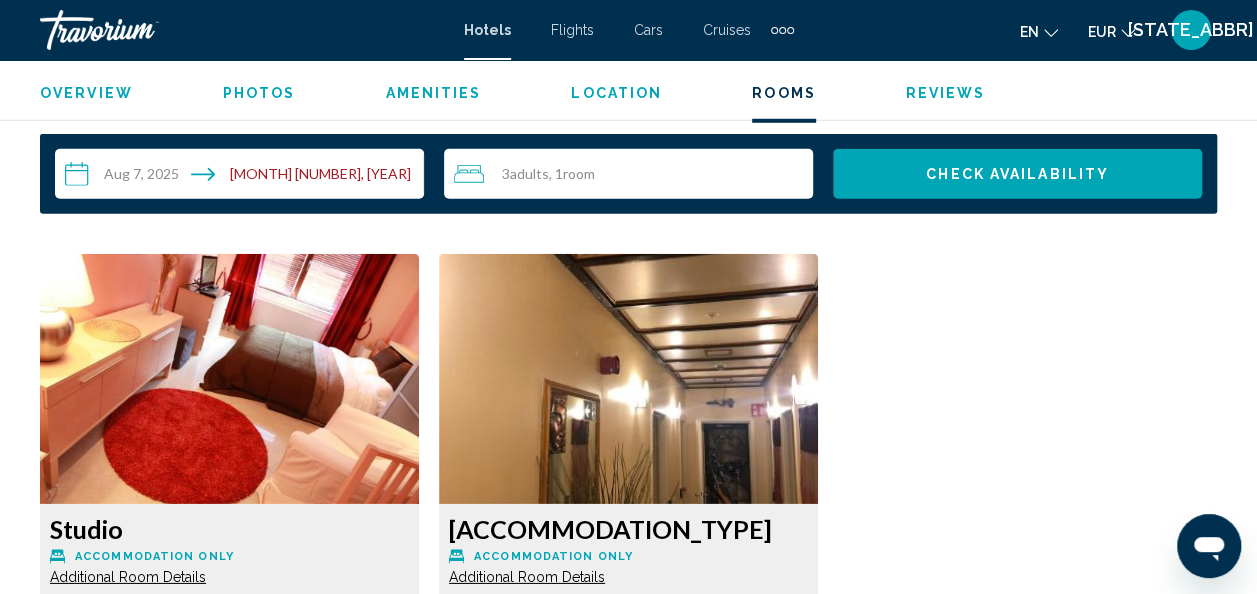 click at bounding box center [229, 379] 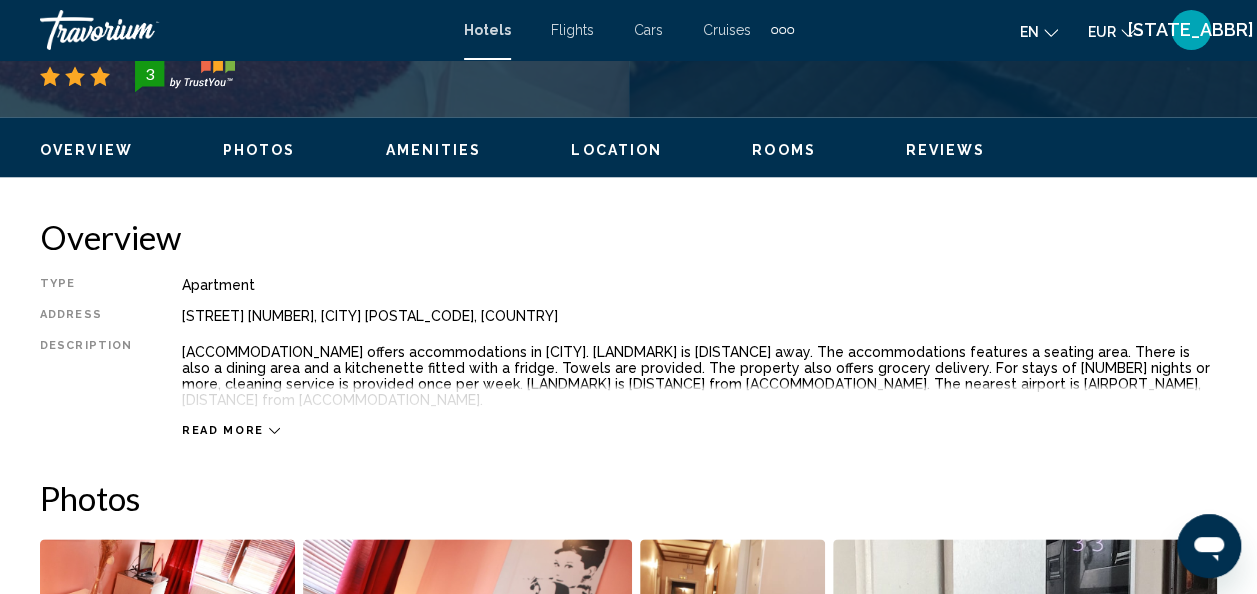 scroll, scrollTop: 892, scrollLeft: 0, axis: vertical 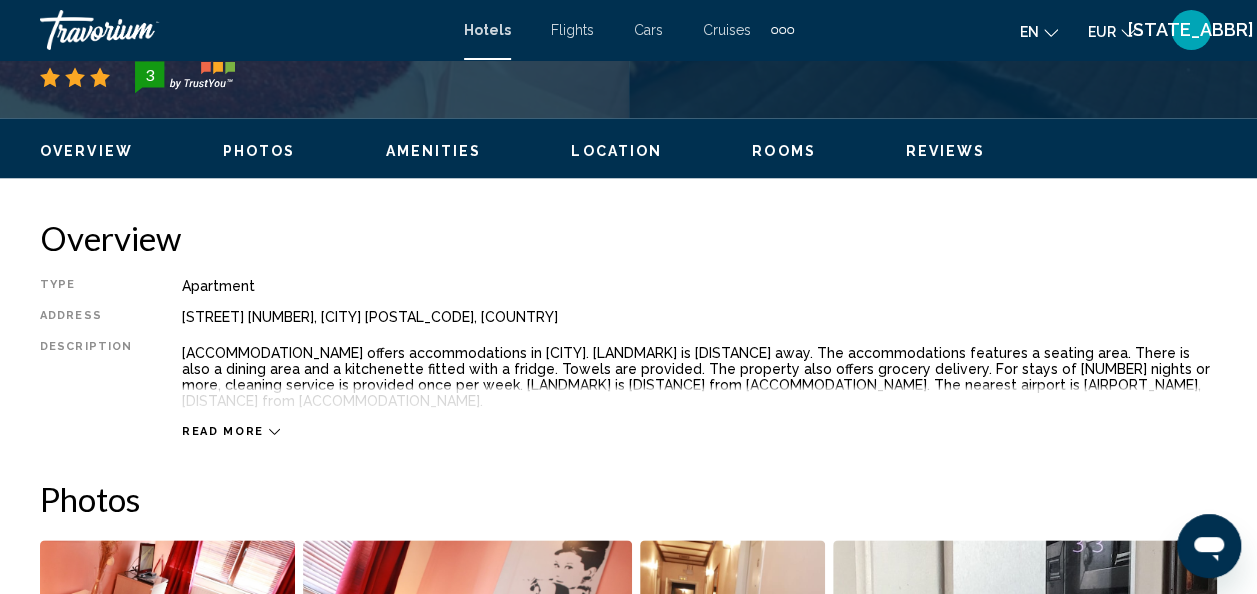 click on "Read more" at bounding box center [223, 431] 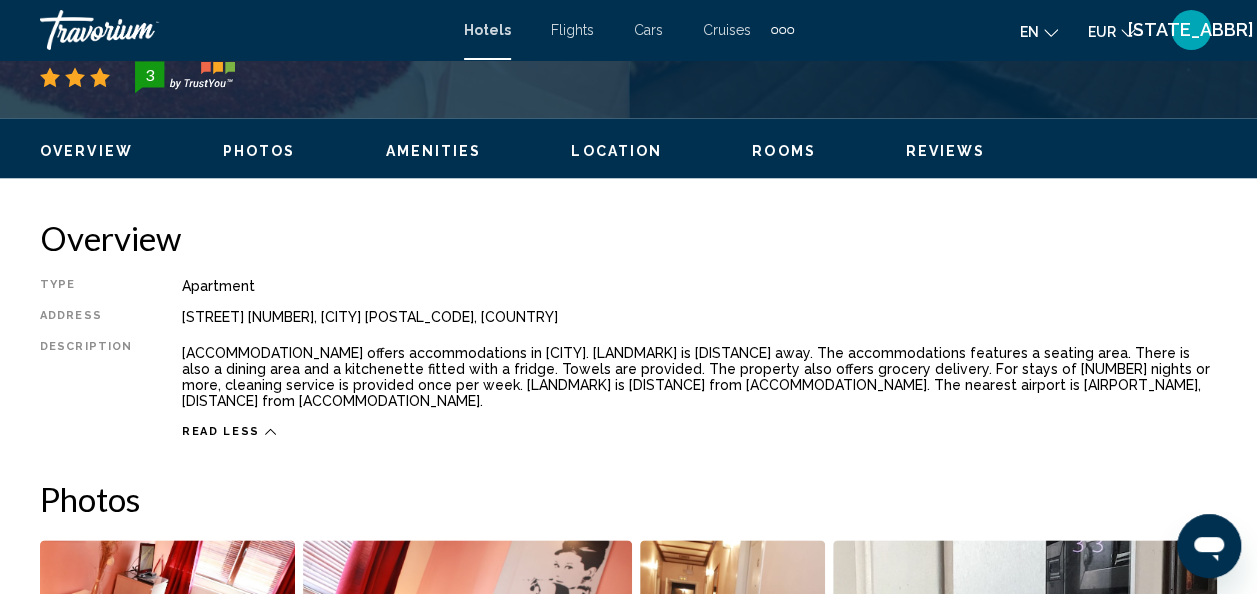 click on "Photos" at bounding box center [259, 151] 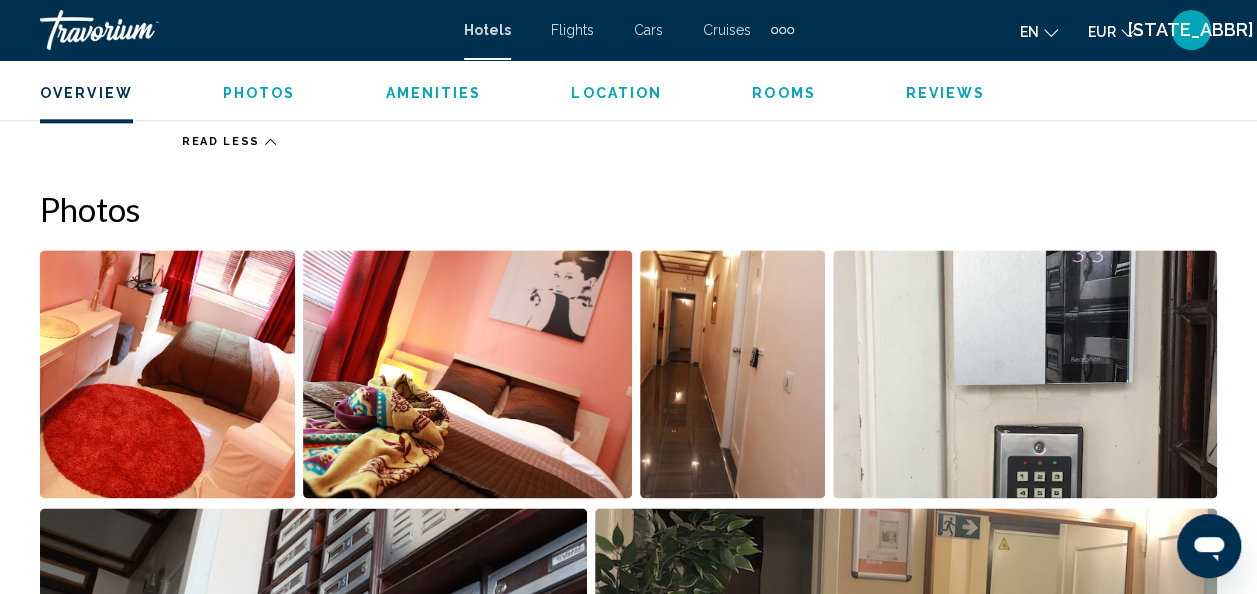 scroll, scrollTop: 1184, scrollLeft: 0, axis: vertical 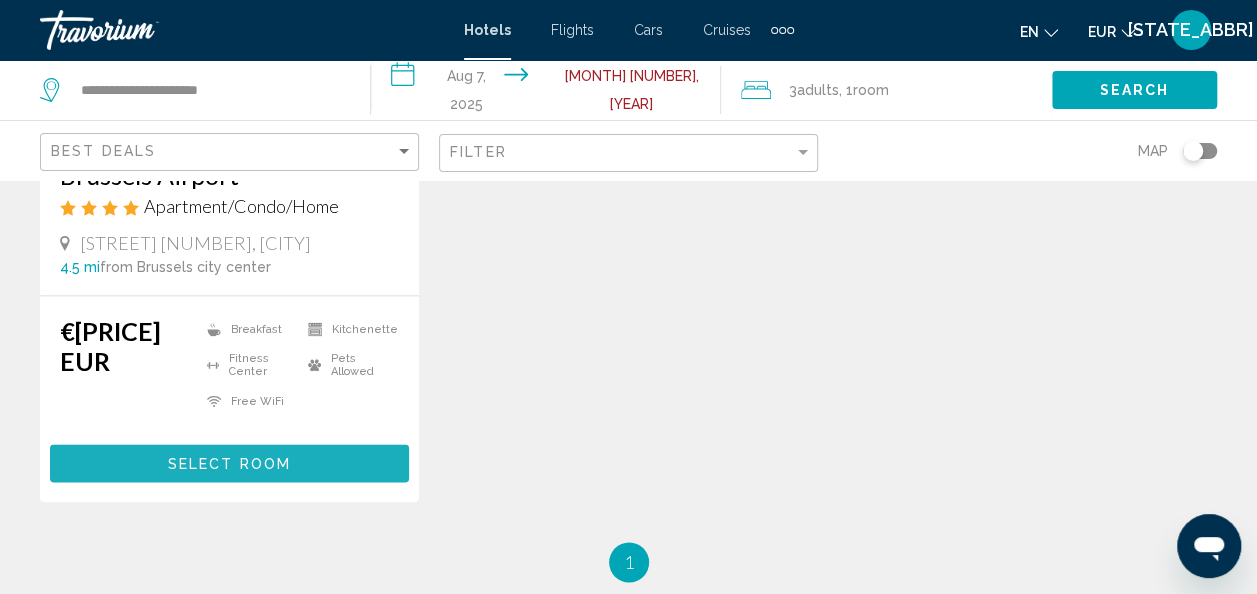 click on "Select Room" at bounding box center [229, 462] 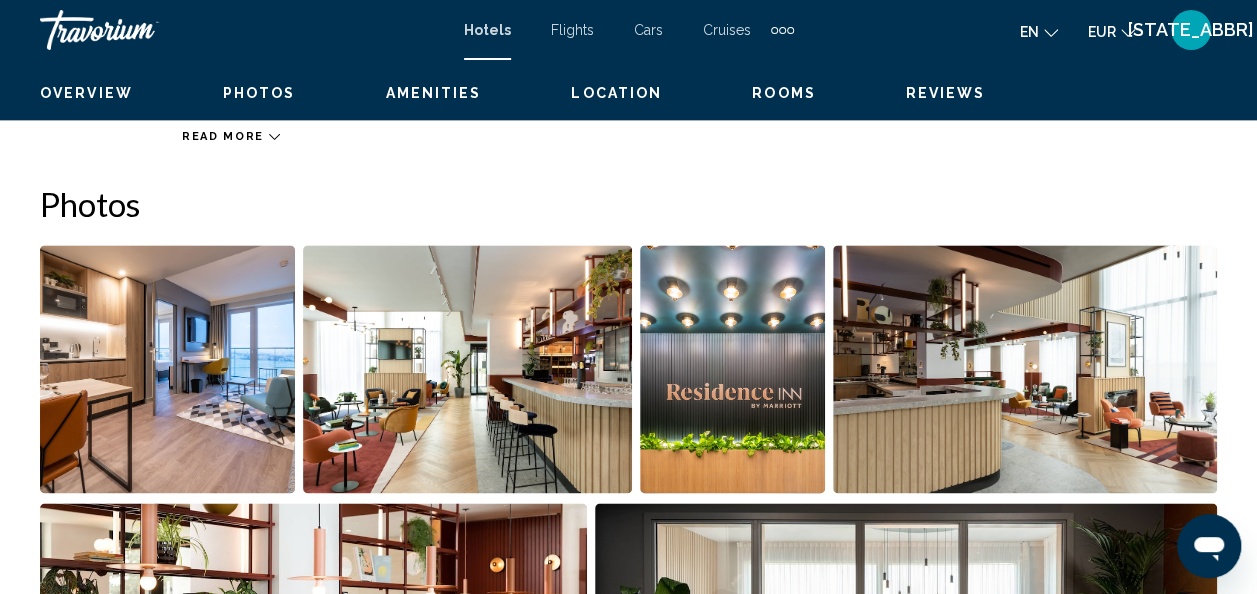 scroll, scrollTop: 238, scrollLeft: 0, axis: vertical 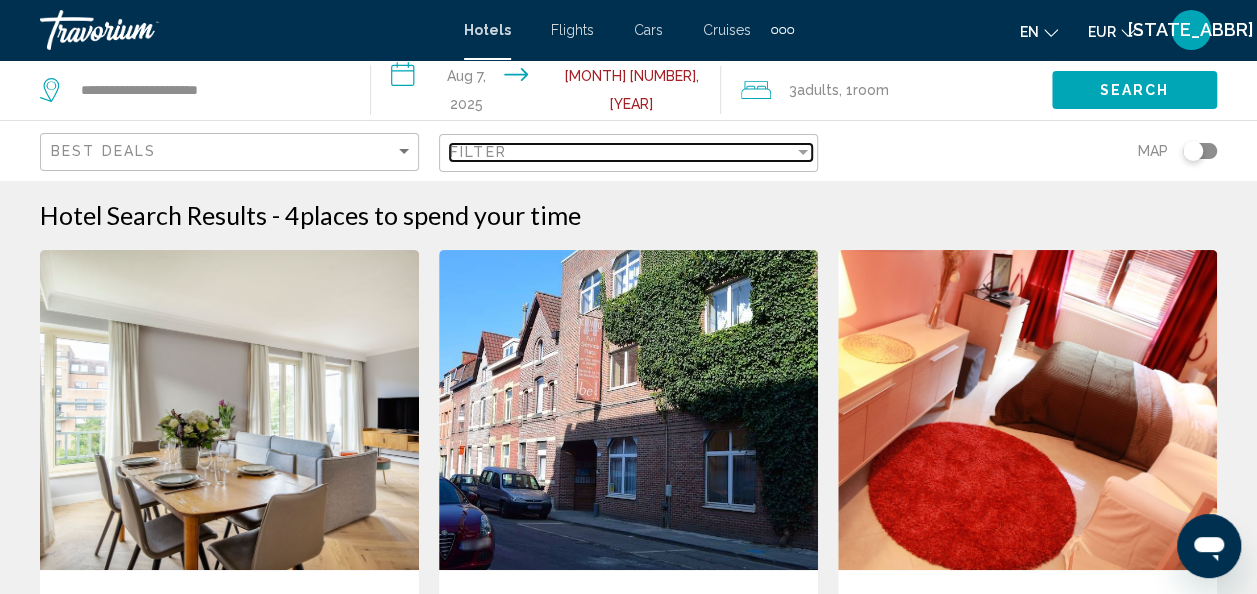 click on "Filter" at bounding box center [622, 152] 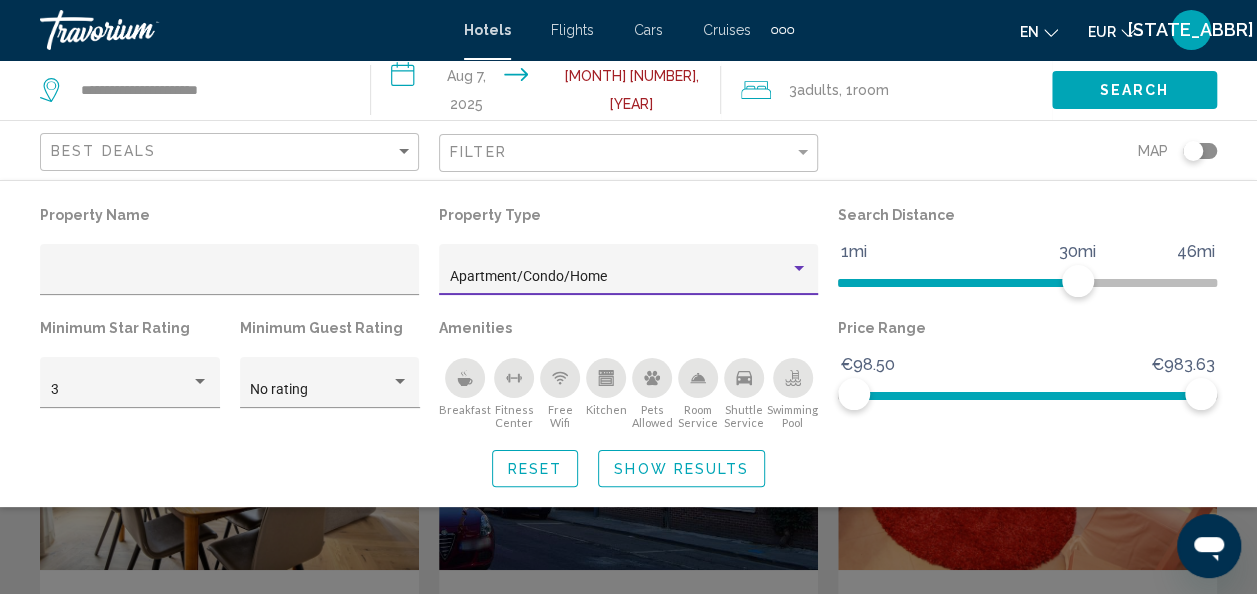 click on "Apartment/Condo/Home" at bounding box center (528, 276) 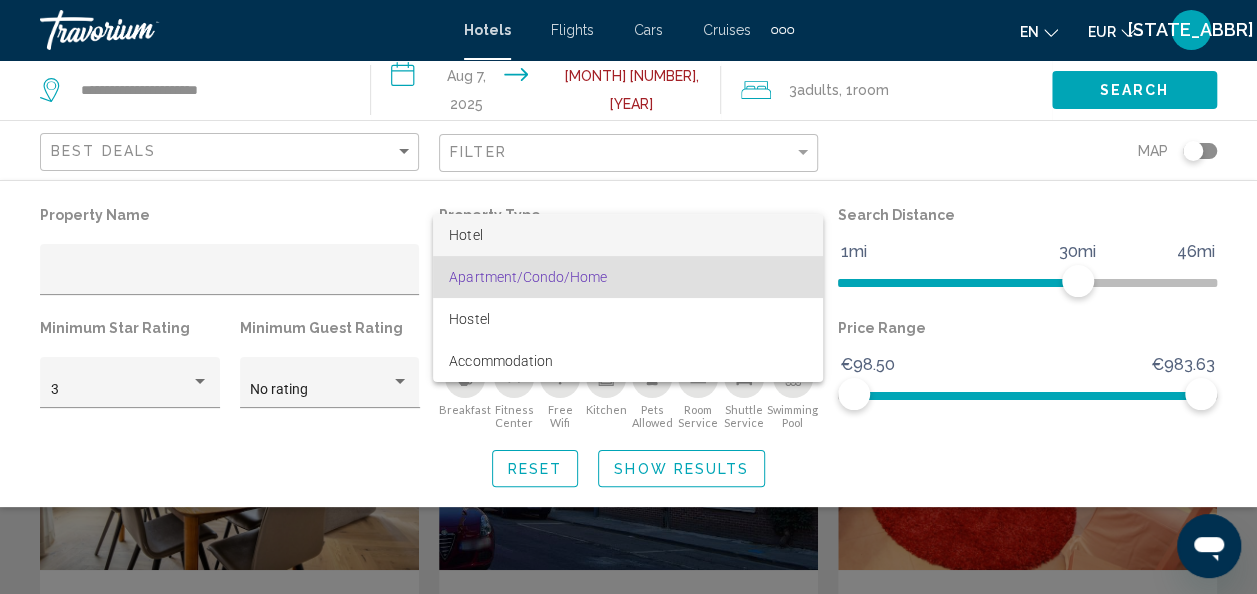 click on "Hotel" at bounding box center (628, 235) 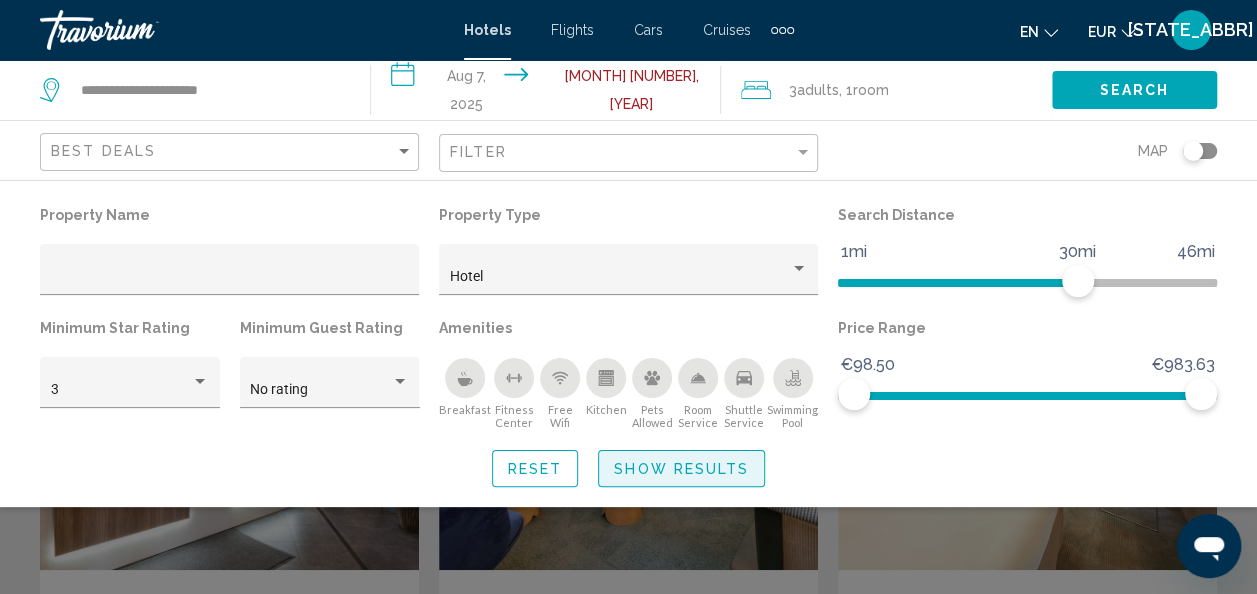 click on "Show Results" 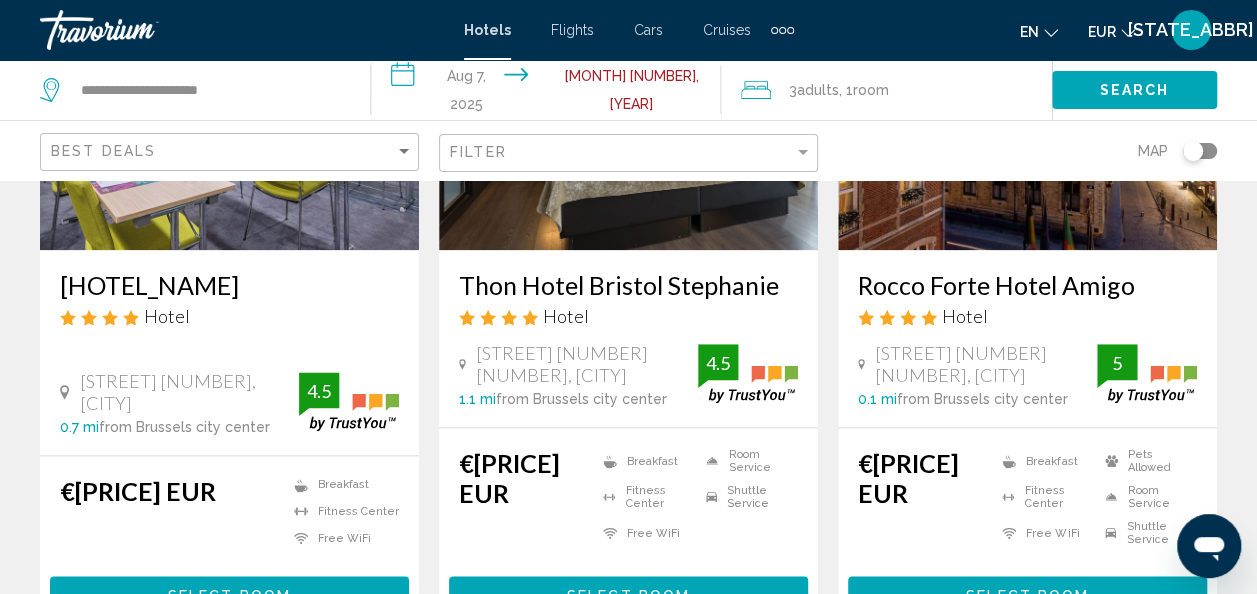 scroll, scrollTop: 1076, scrollLeft: 0, axis: vertical 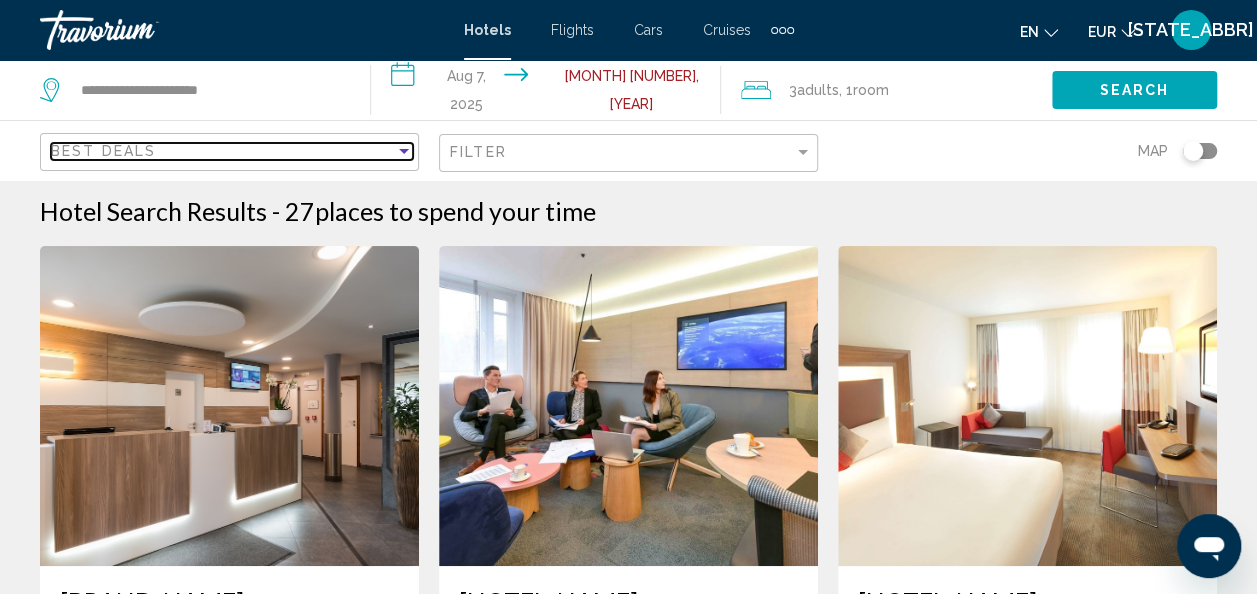 click on "Best Deals" at bounding box center [223, 151] 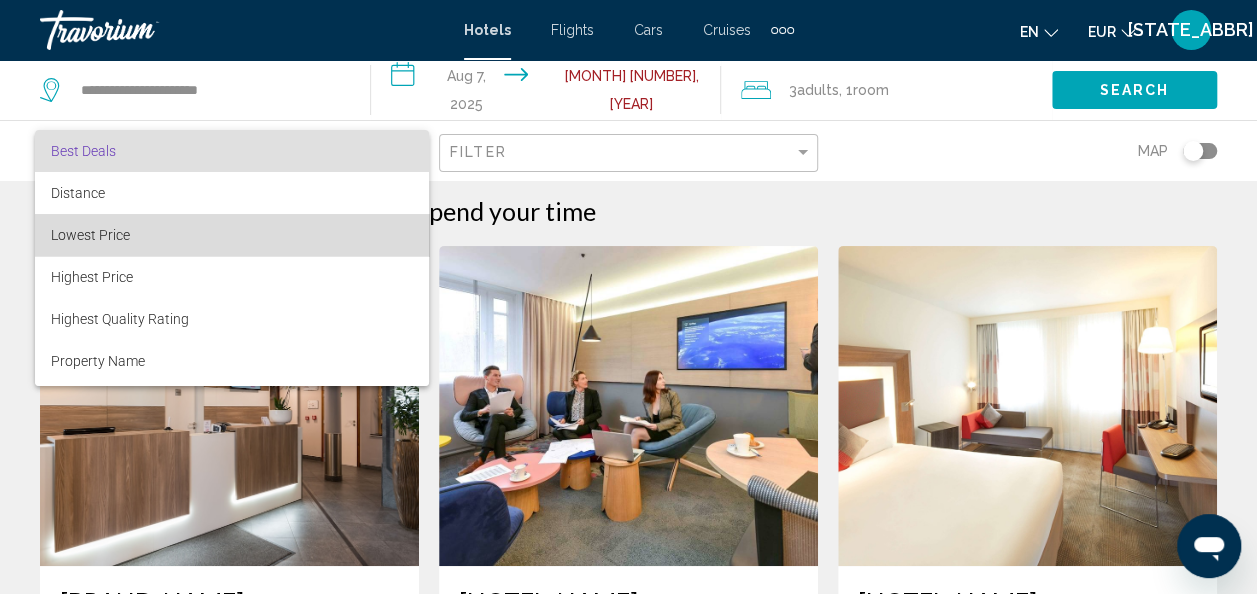 click on "Lowest Price" at bounding box center [232, 235] 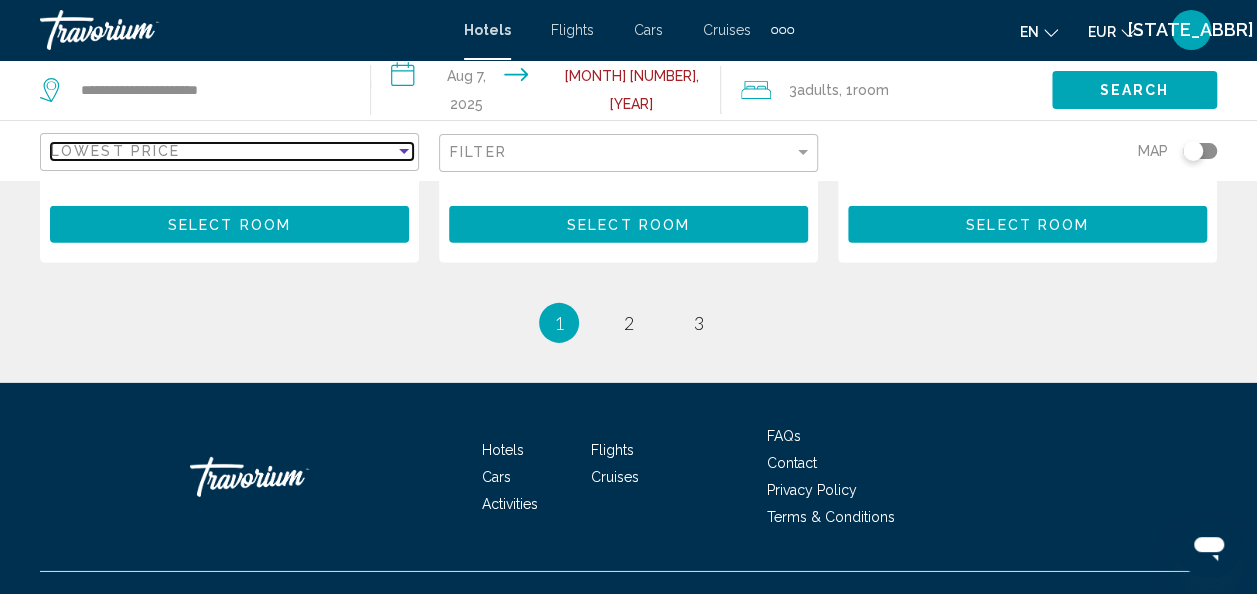 scroll, scrollTop: 2954, scrollLeft: 0, axis: vertical 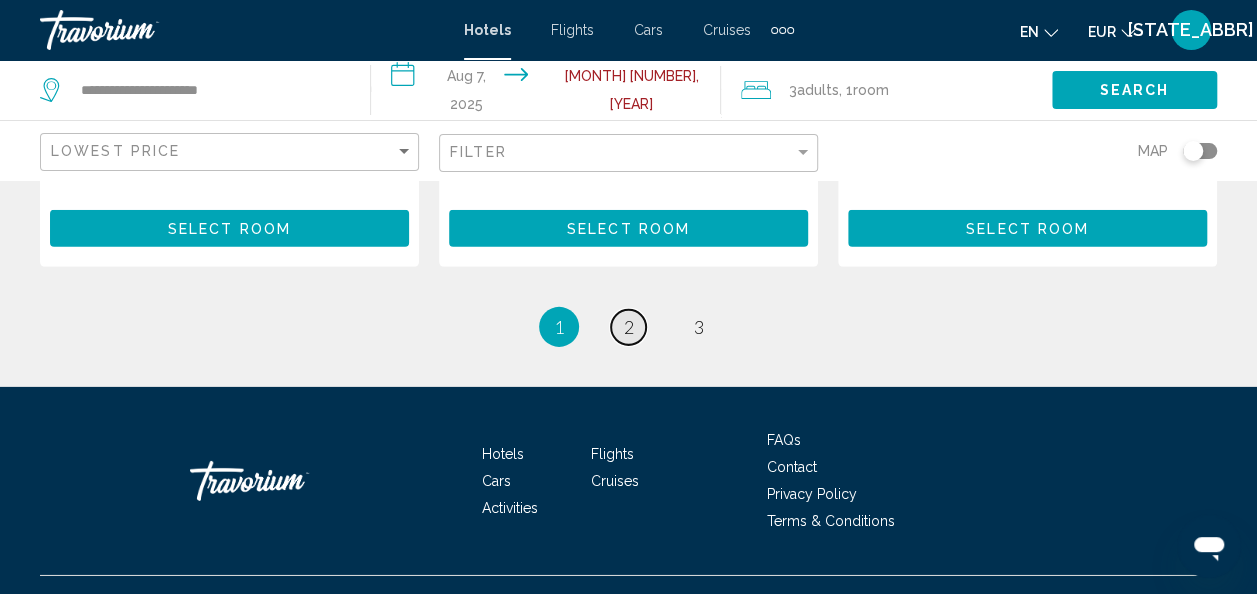 click on "2" at bounding box center [629, 327] 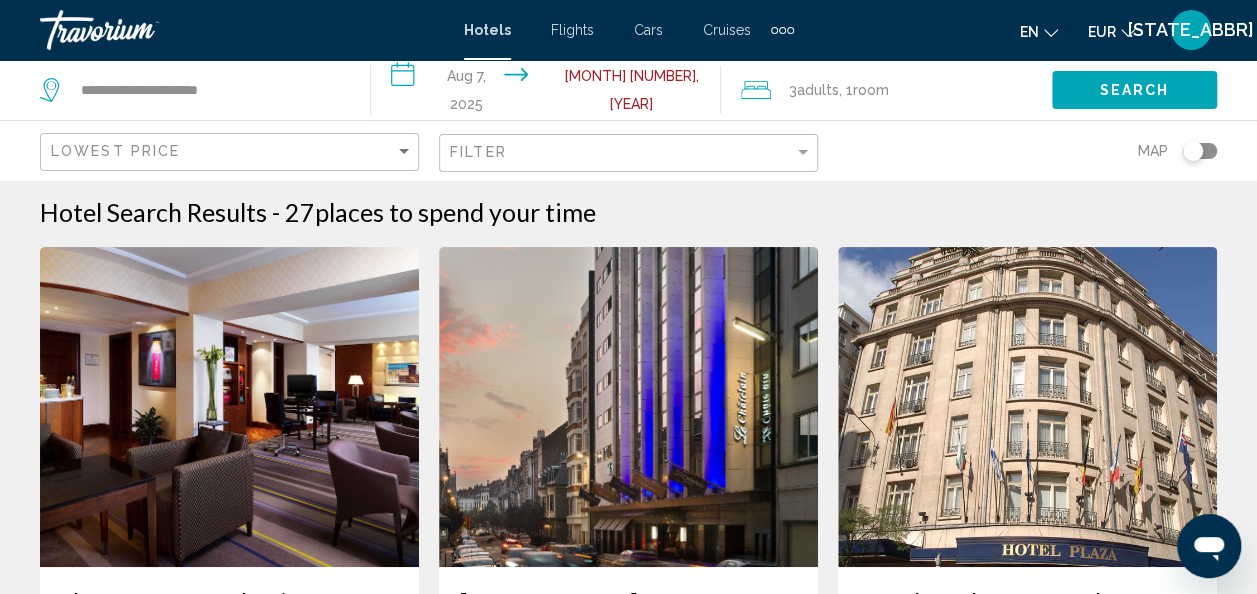 scroll, scrollTop: 0, scrollLeft: 0, axis: both 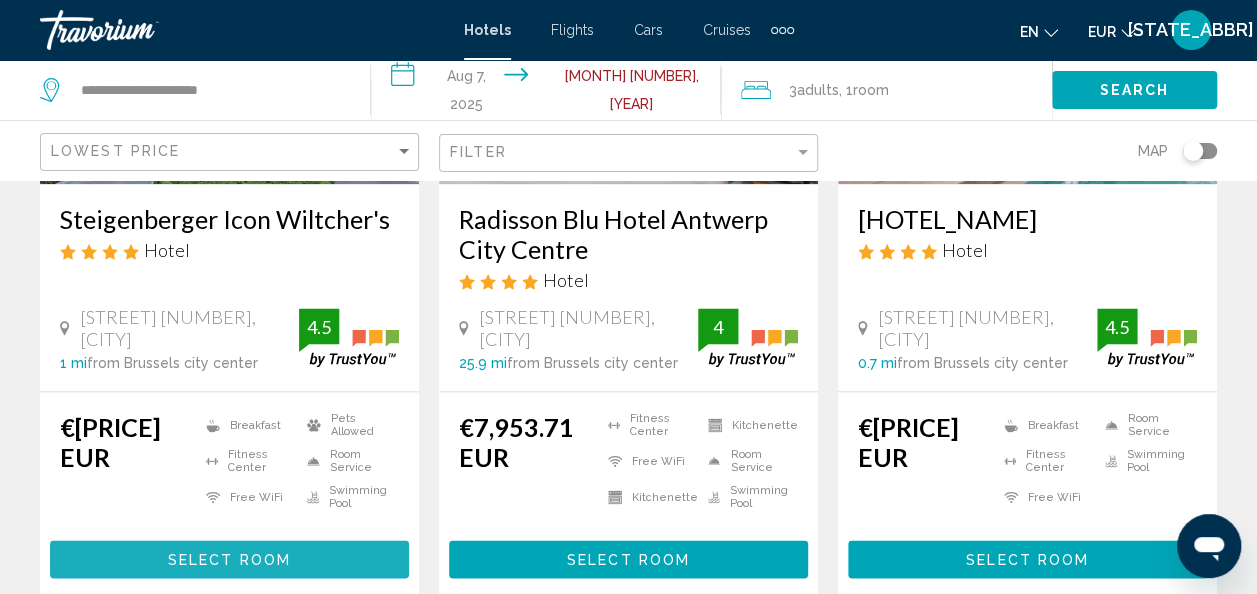 click on "Select Room" at bounding box center (229, 560) 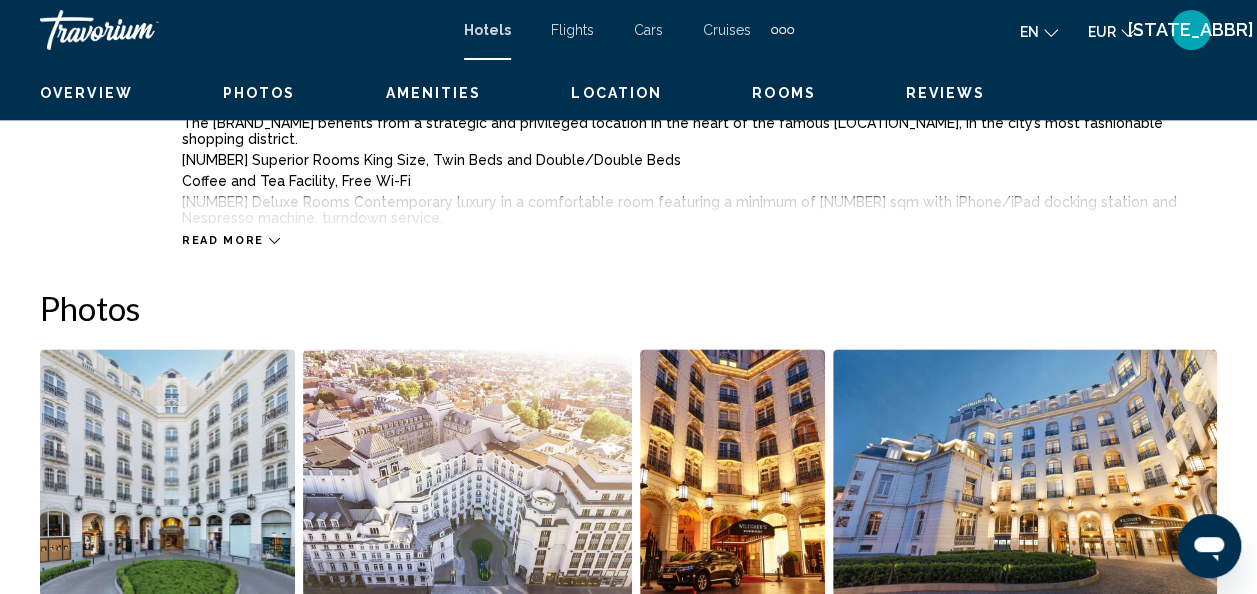 scroll, scrollTop: 238, scrollLeft: 0, axis: vertical 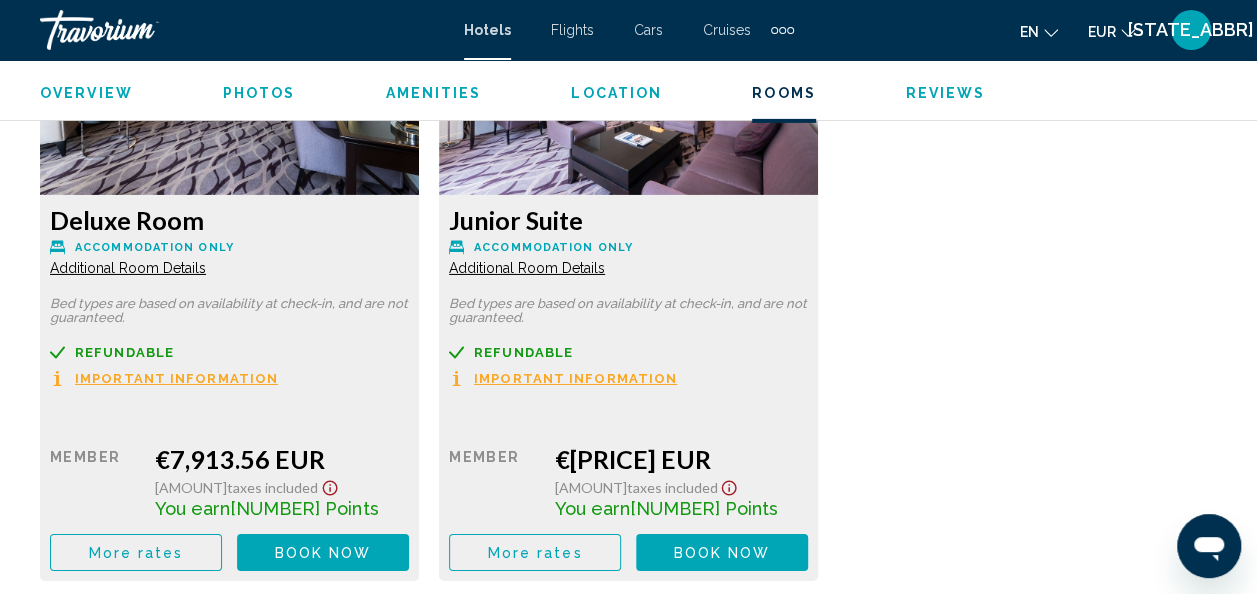 click on "Important Information" at bounding box center [176, 378] 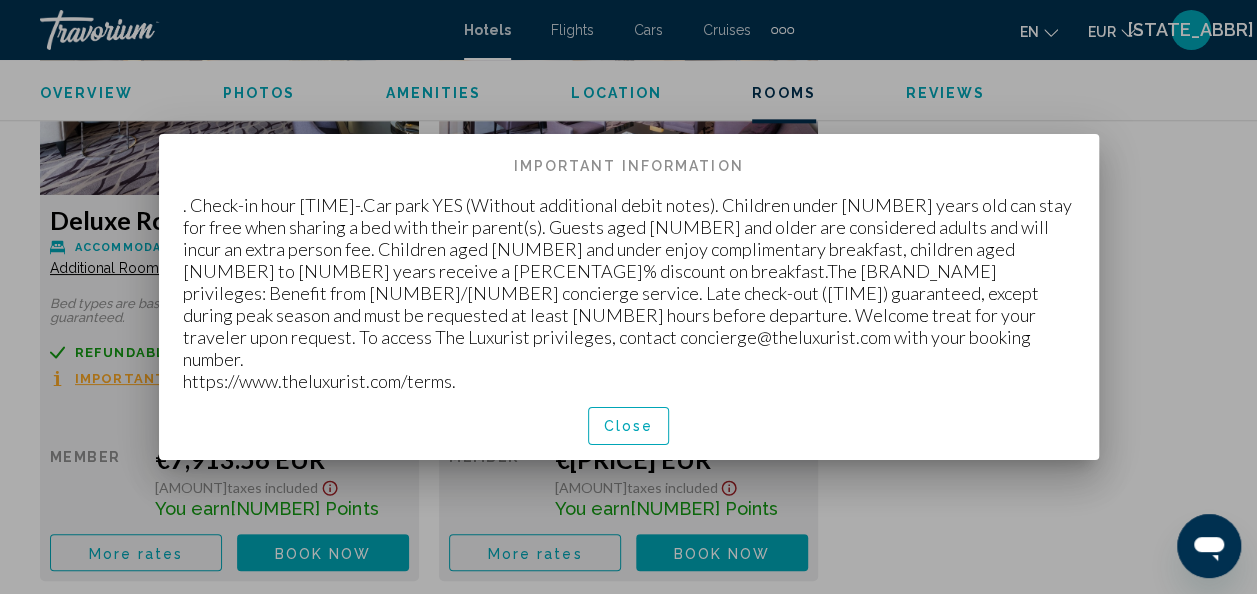 scroll, scrollTop: 0, scrollLeft: 0, axis: both 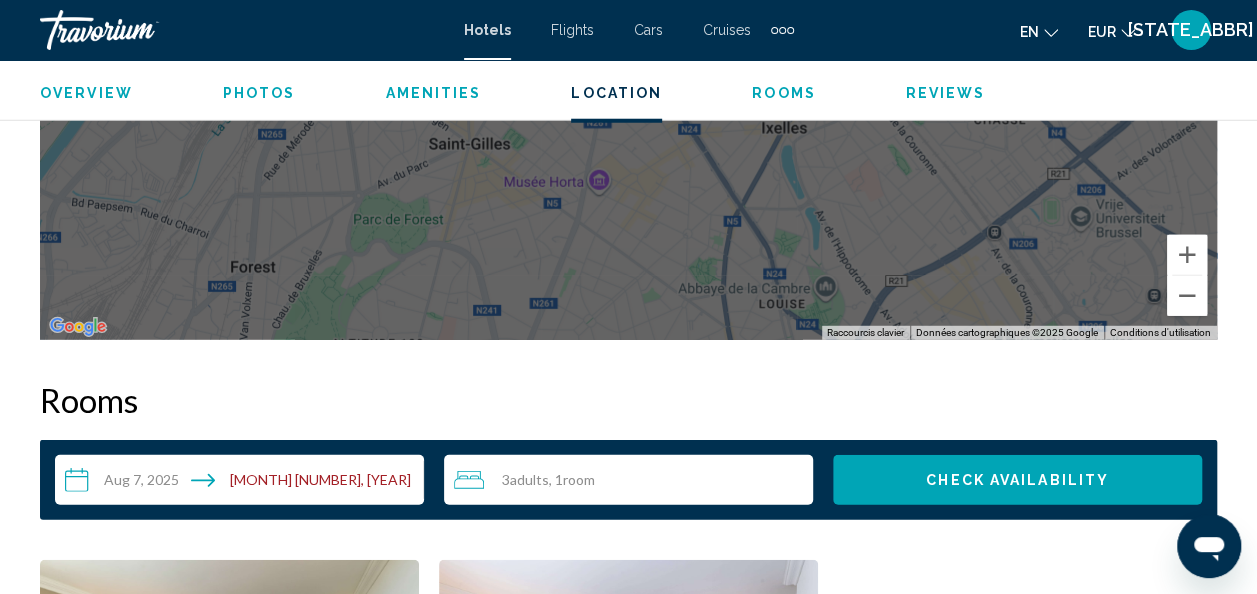 click on "**********" at bounding box center [243, 483] 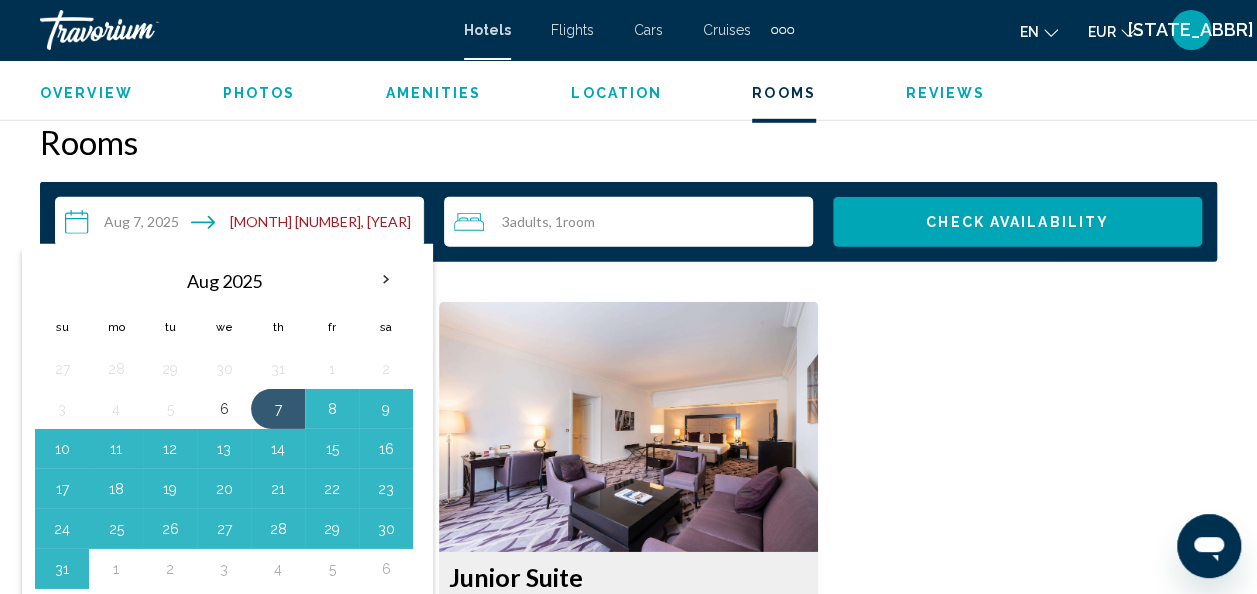 scroll, scrollTop: 2896, scrollLeft: 0, axis: vertical 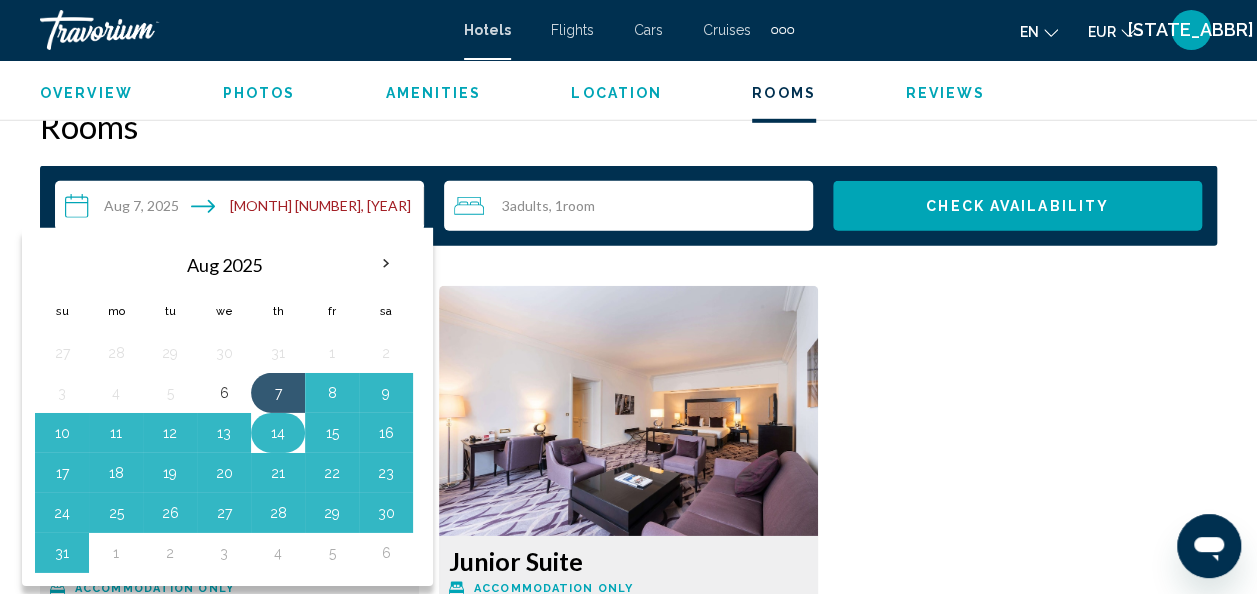 click on "14" at bounding box center (278, 433) 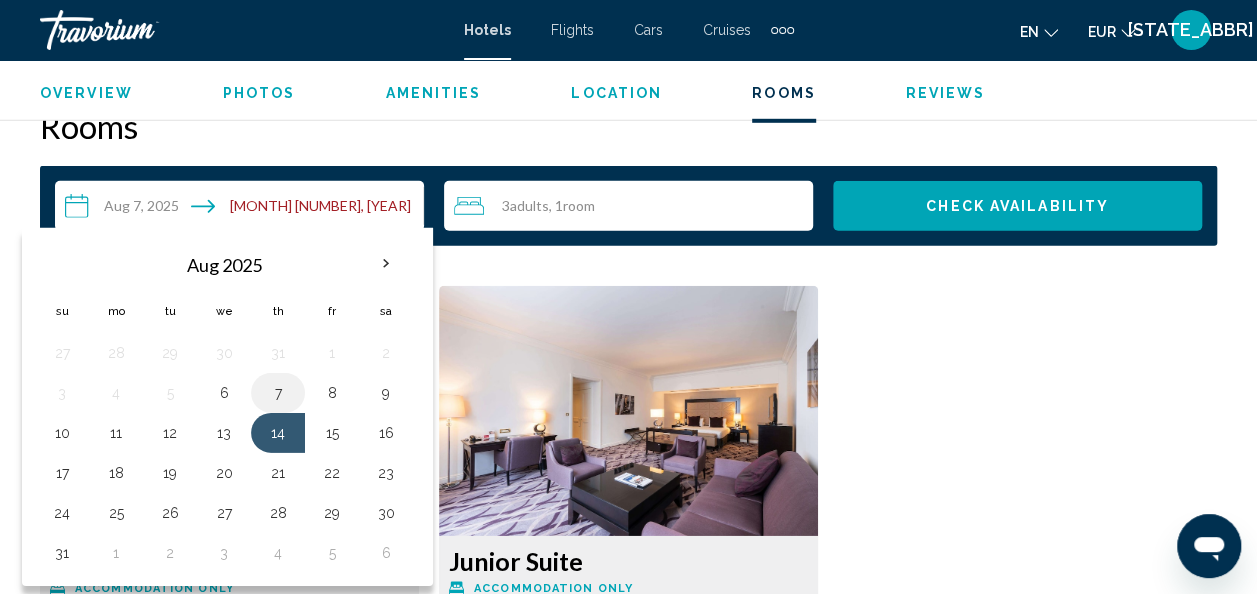 click on "7" at bounding box center (278, 393) 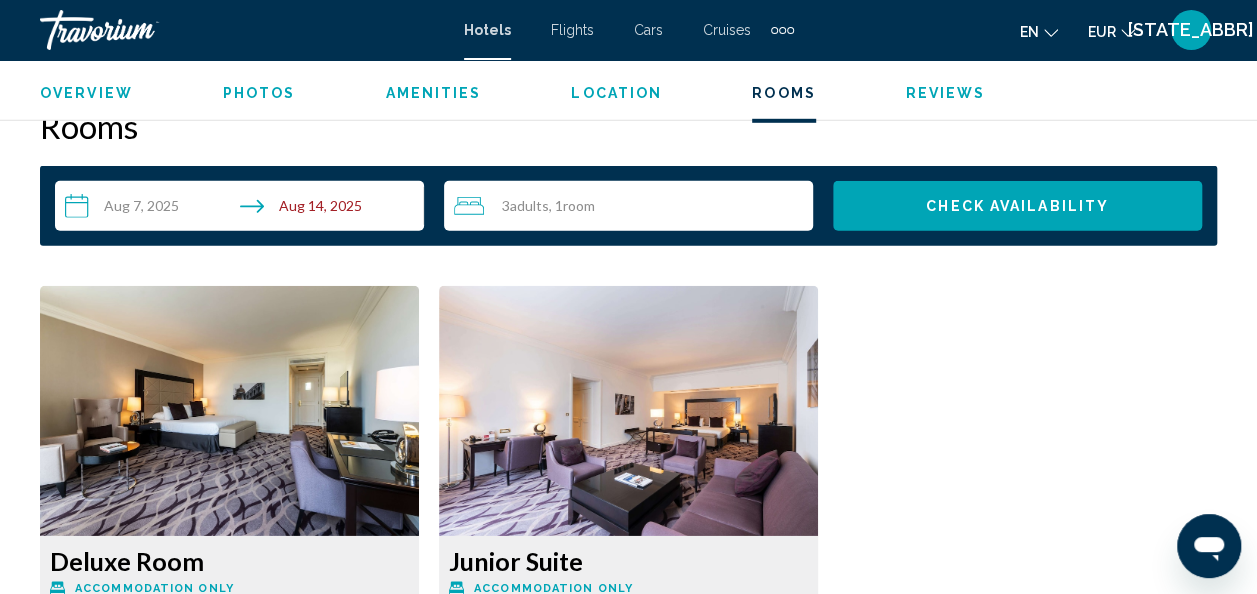 click on "Check Availability" at bounding box center [1017, 207] 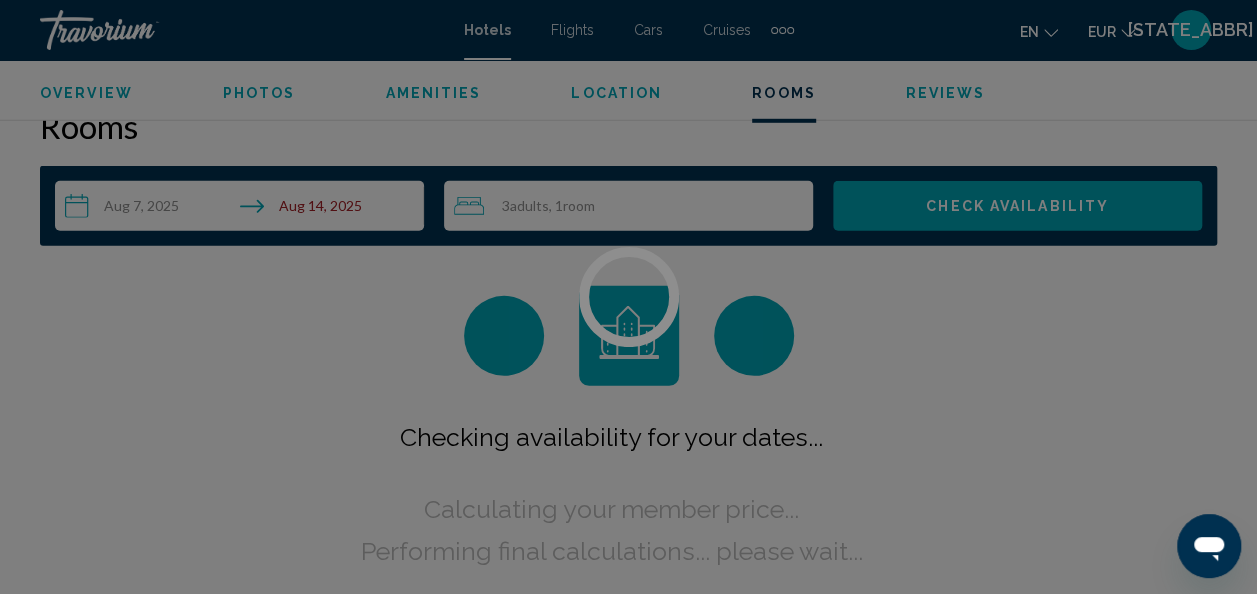 scroll, scrollTop: 2882, scrollLeft: 0, axis: vertical 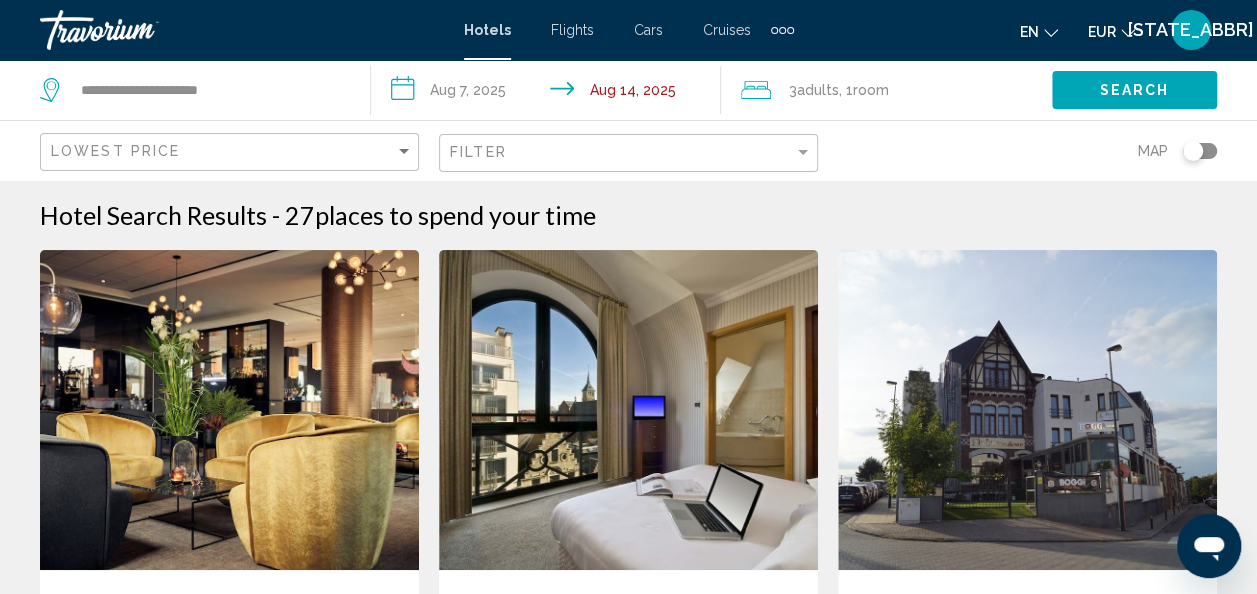 click on "Adults" 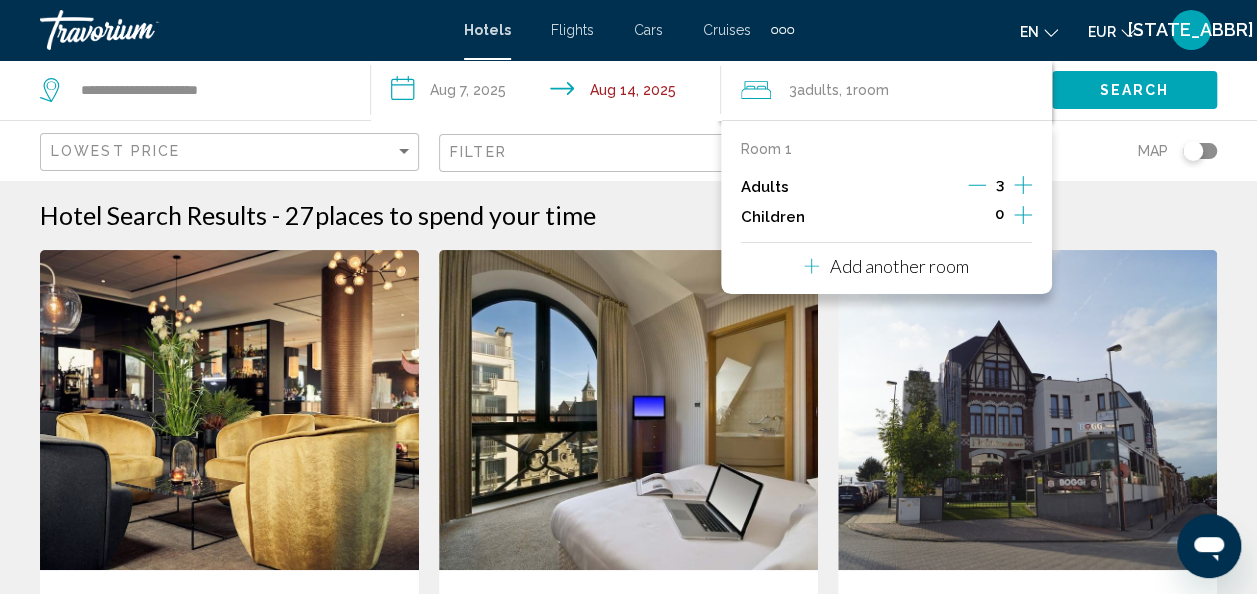 click 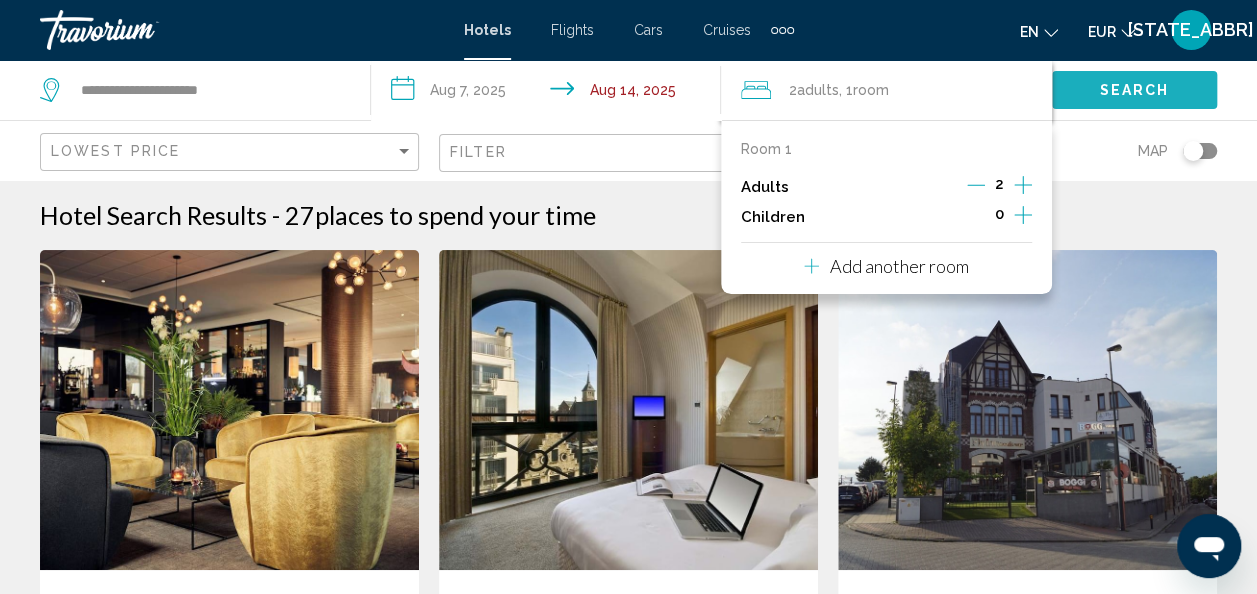 click on "Search" 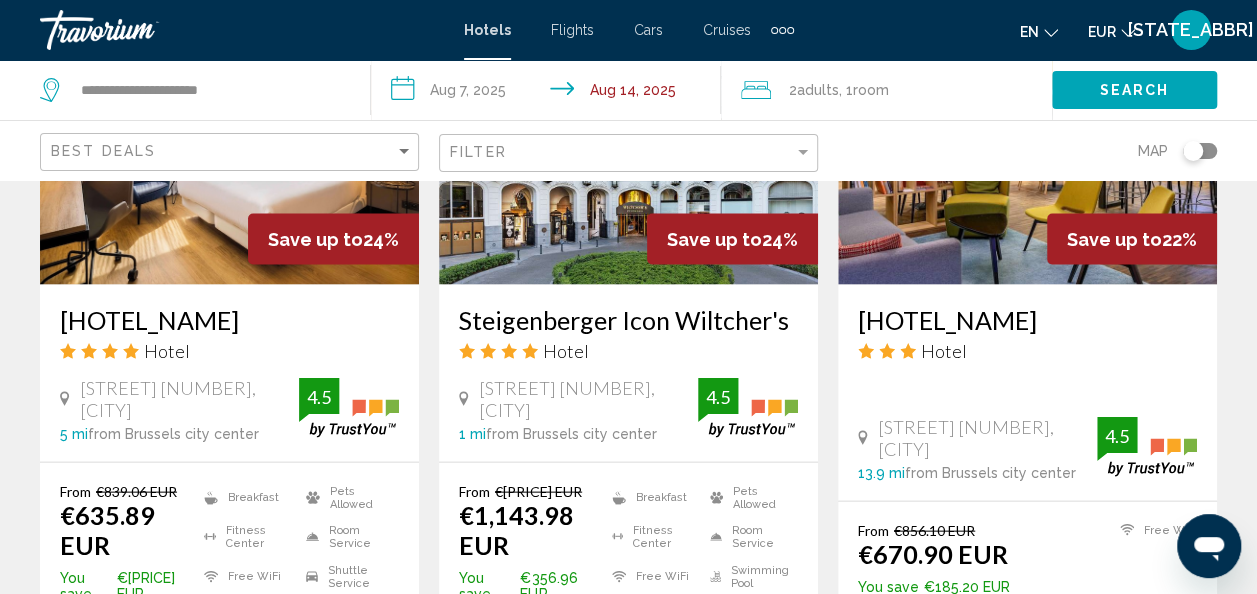 scroll, scrollTop: 1904, scrollLeft: 0, axis: vertical 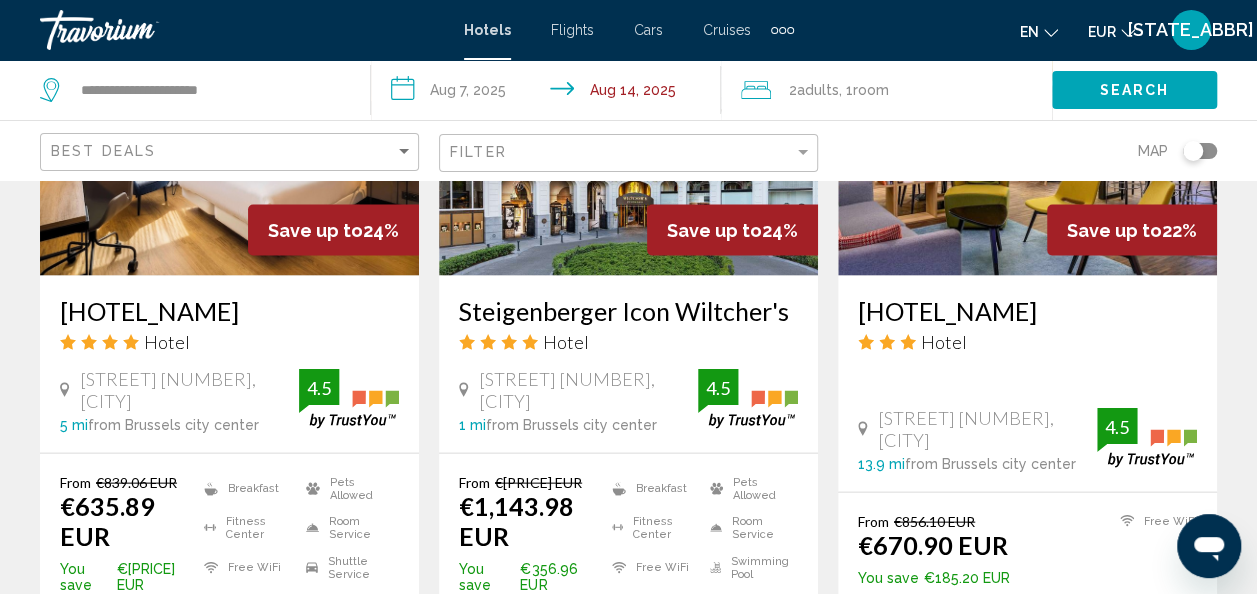 click on "Filter" 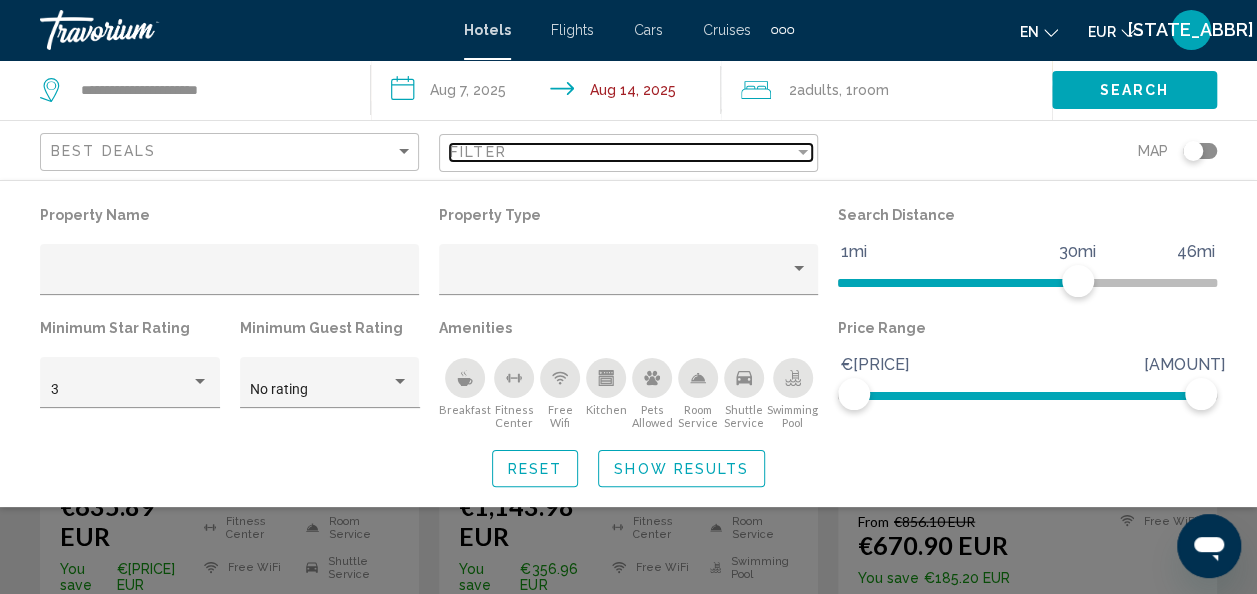 click on "Filter" at bounding box center [622, 152] 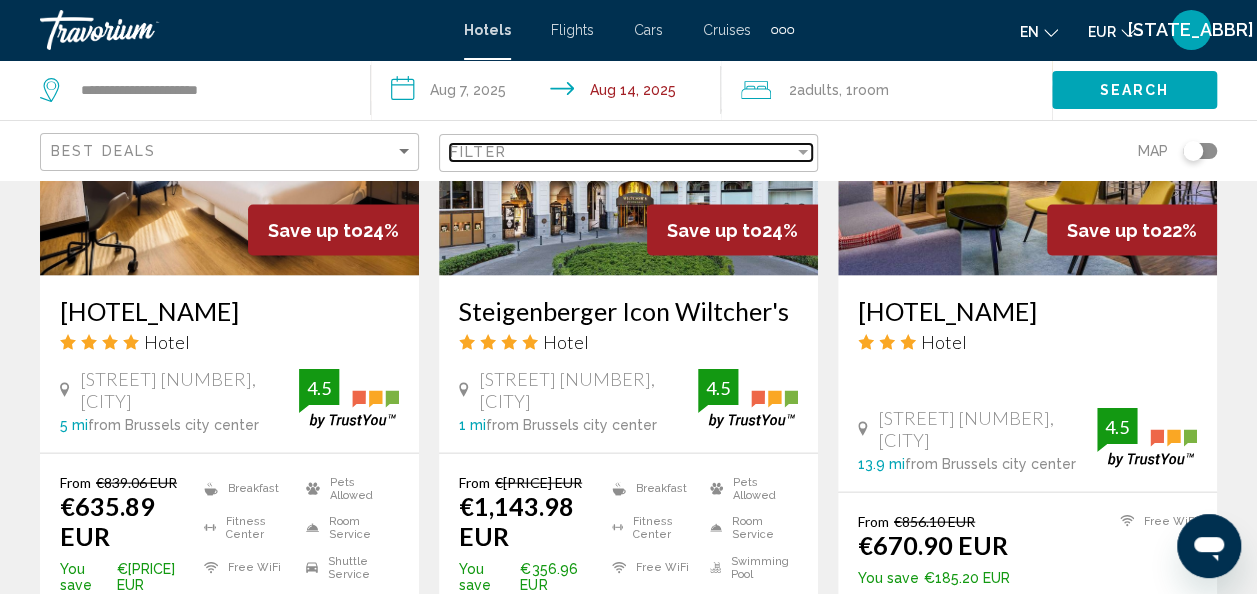 click on "Filter" at bounding box center [622, 152] 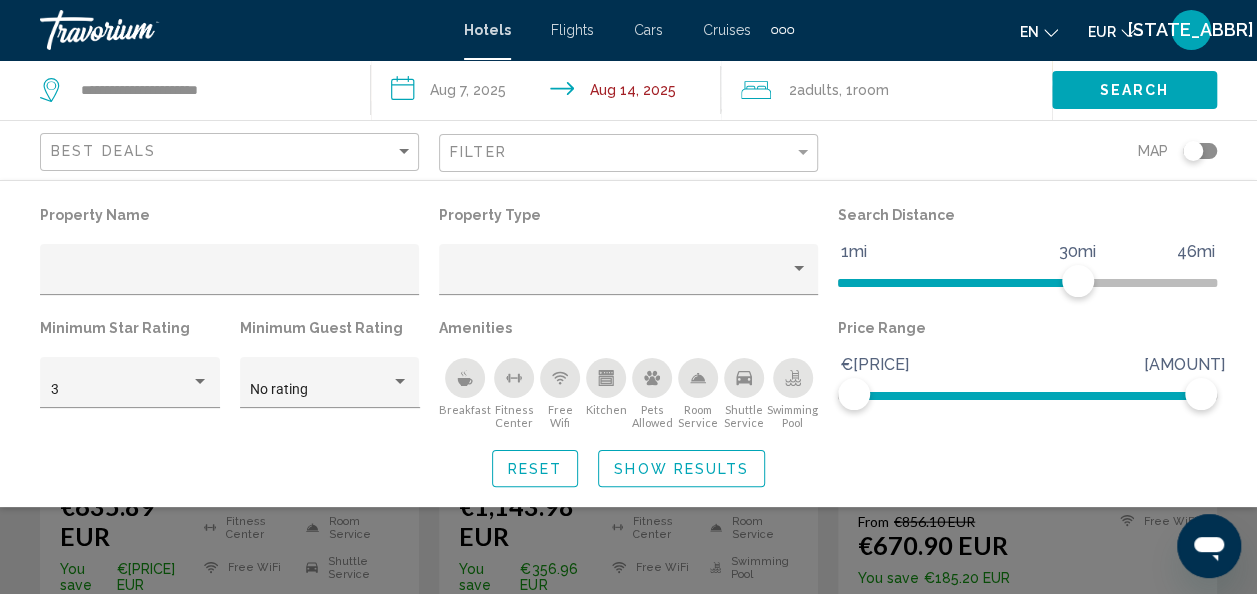click on "**********" at bounding box center [550, 93] 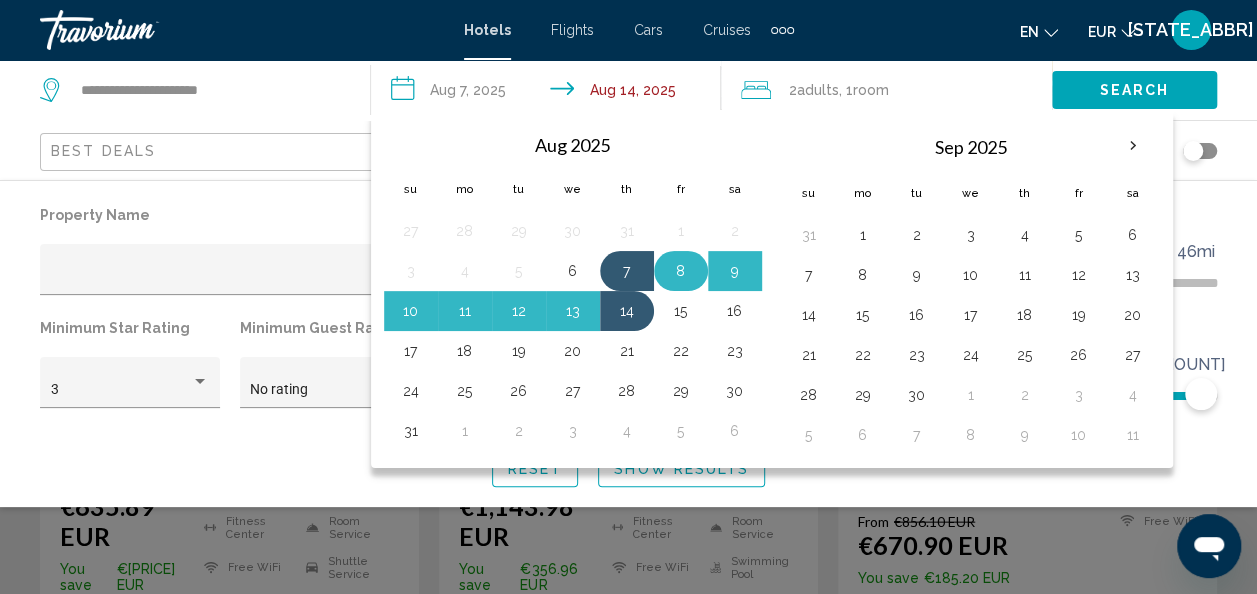 click on "8" at bounding box center (681, 271) 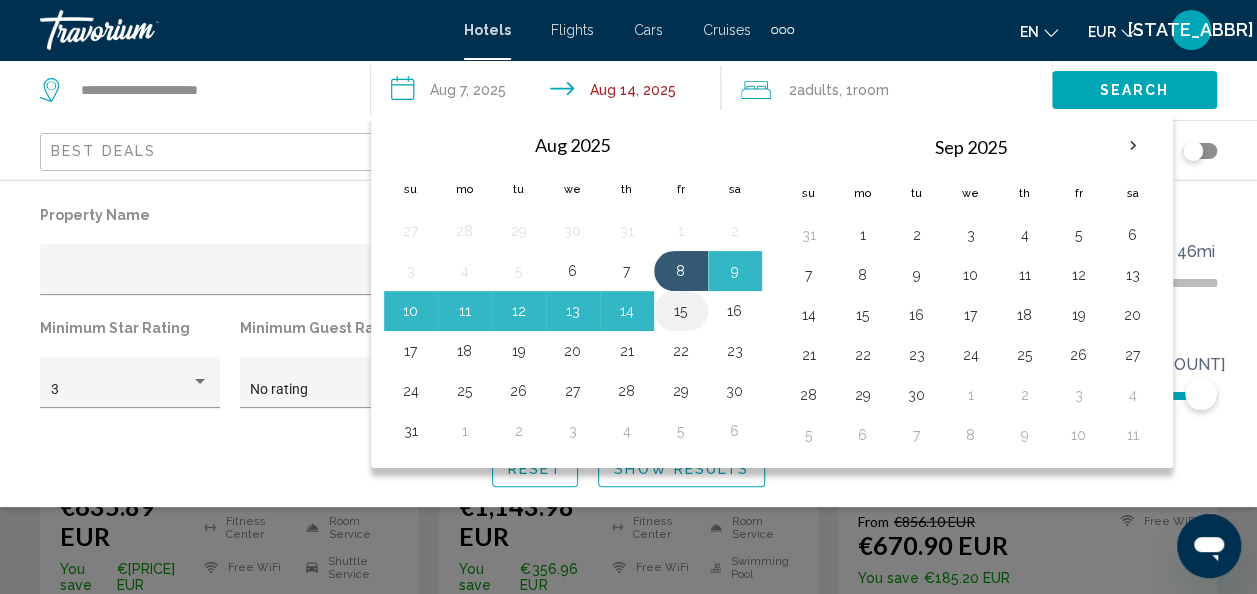 click on "15" at bounding box center [681, 311] 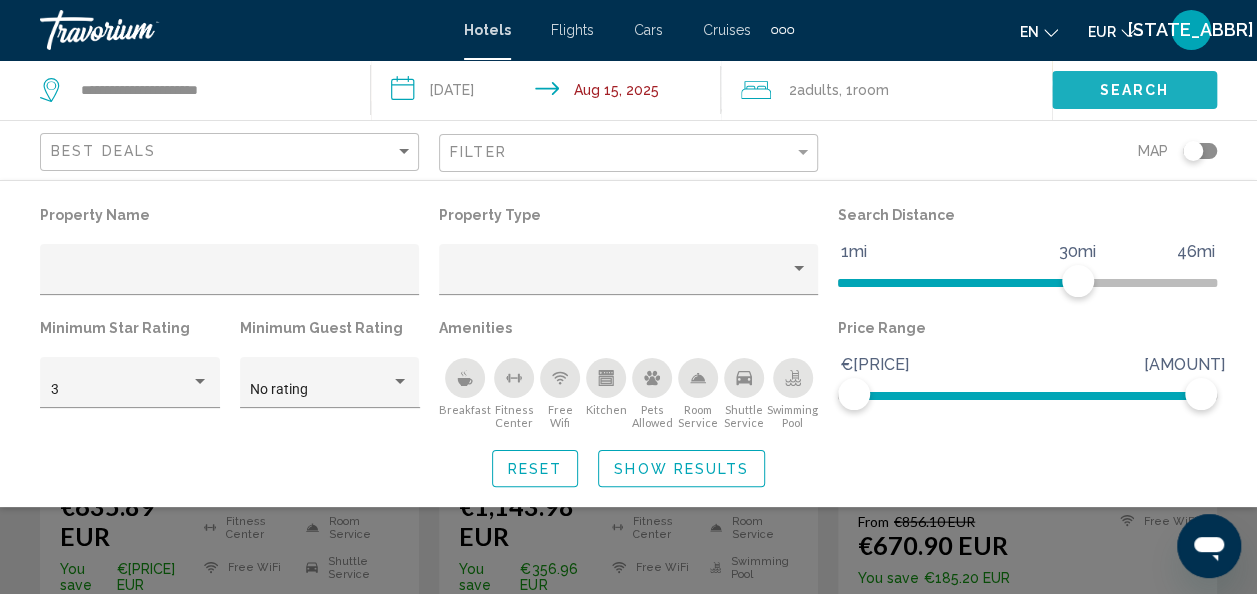 click on "Search" 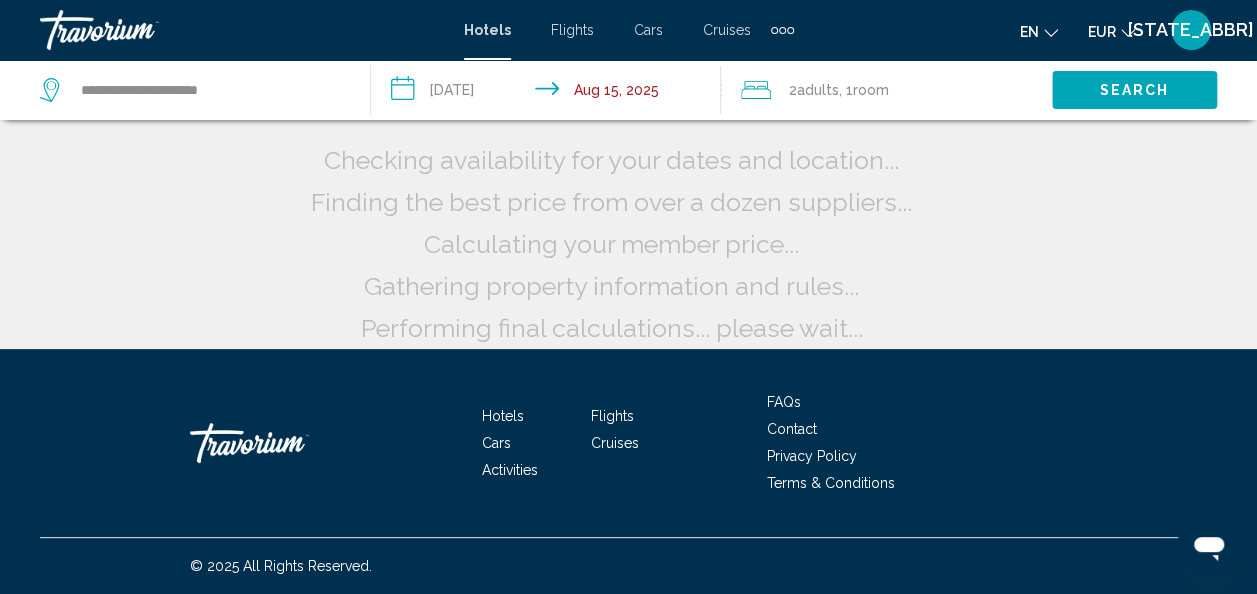 scroll, scrollTop: 62, scrollLeft: 0, axis: vertical 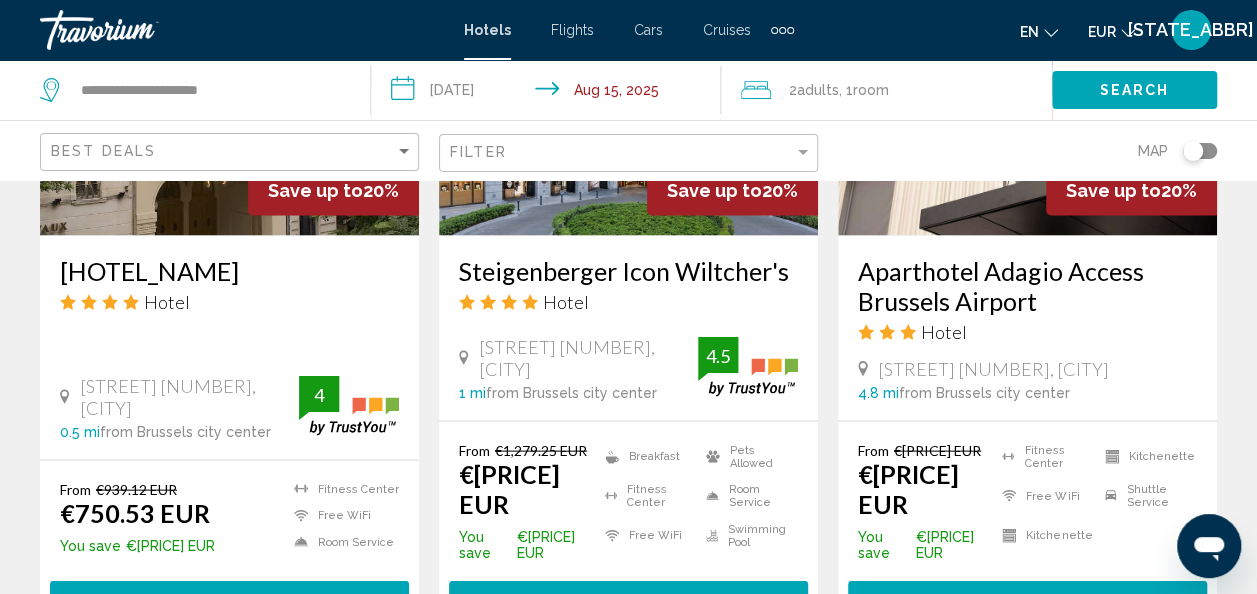 drag, startPoint x: 448, startPoint y: 231, endPoint x: 614, endPoint y: 232, distance: 166.003 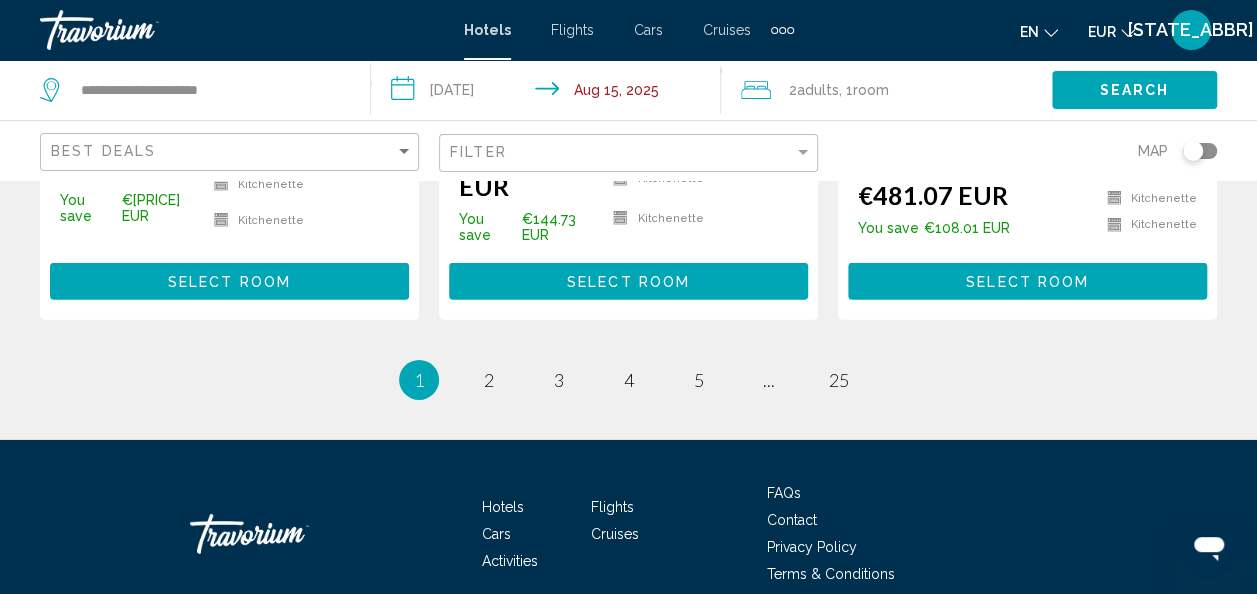 scroll, scrollTop: 2987, scrollLeft: 0, axis: vertical 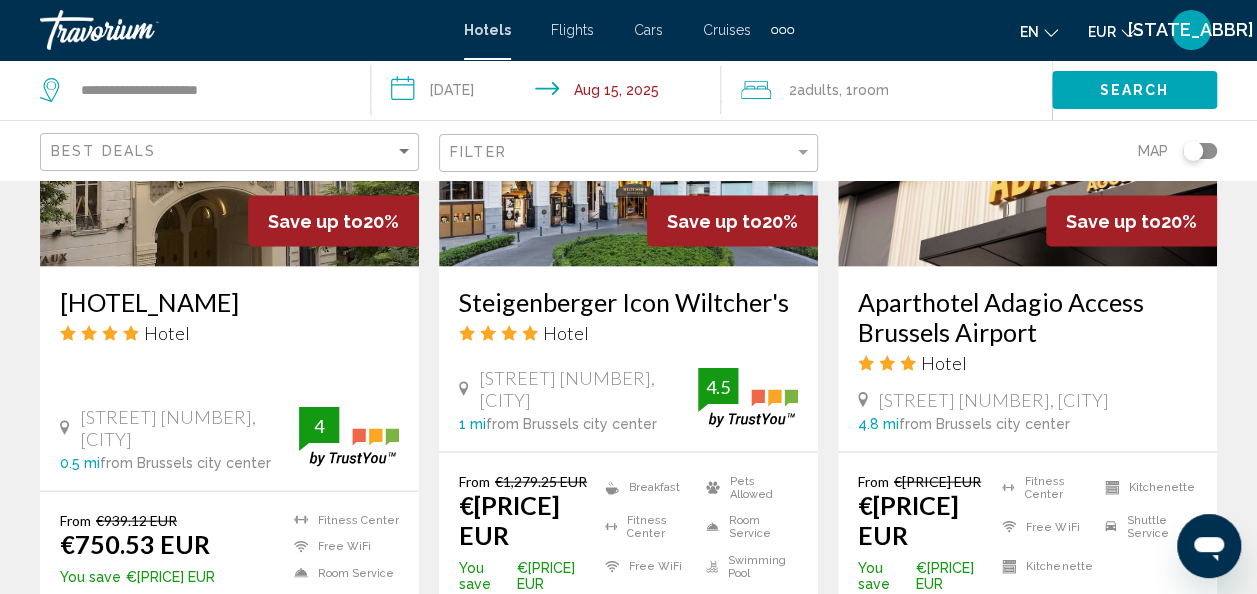 click on "Steigenberger Icon Wiltcher's" at bounding box center [628, 301] 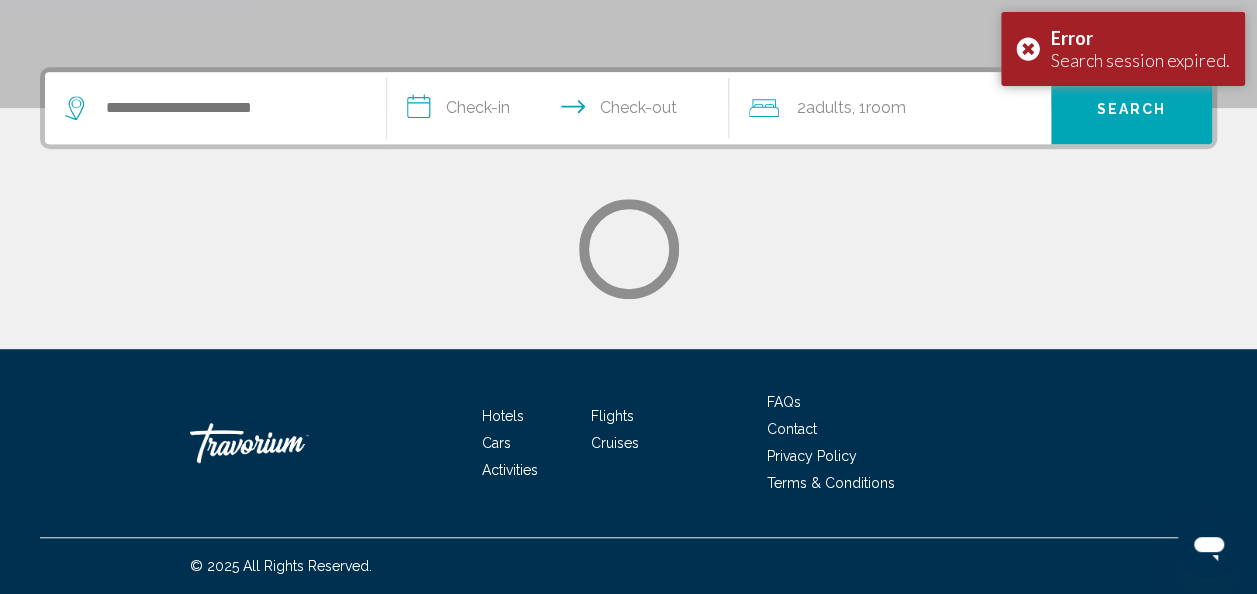 scroll, scrollTop: 0, scrollLeft: 0, axis: both 